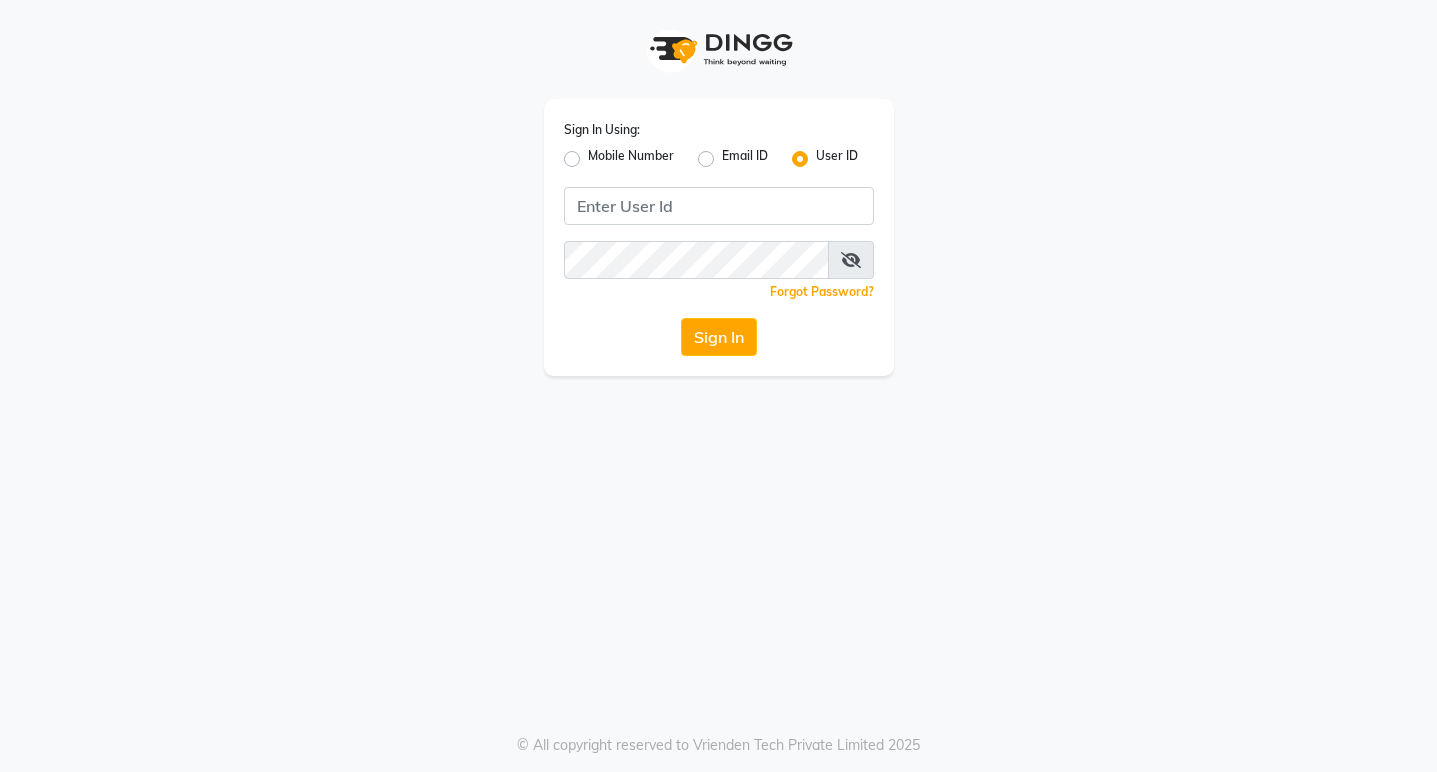 scroll, scrollTop: 0, scrollLeft: 0, axis: both 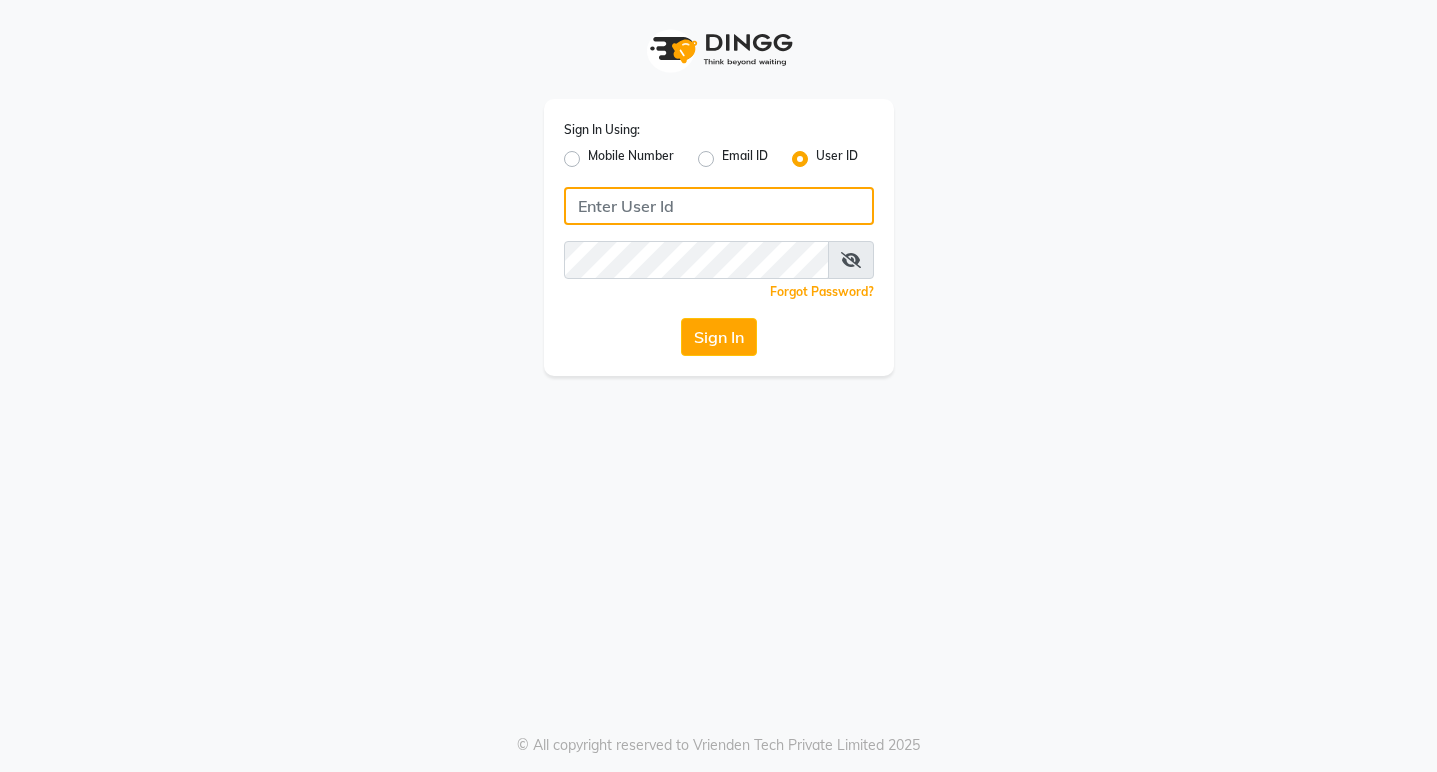 drag, startPoint x: 0, startPoint y: 0, endPoint x: 626, endPoint y: 202, distance: 657.7842 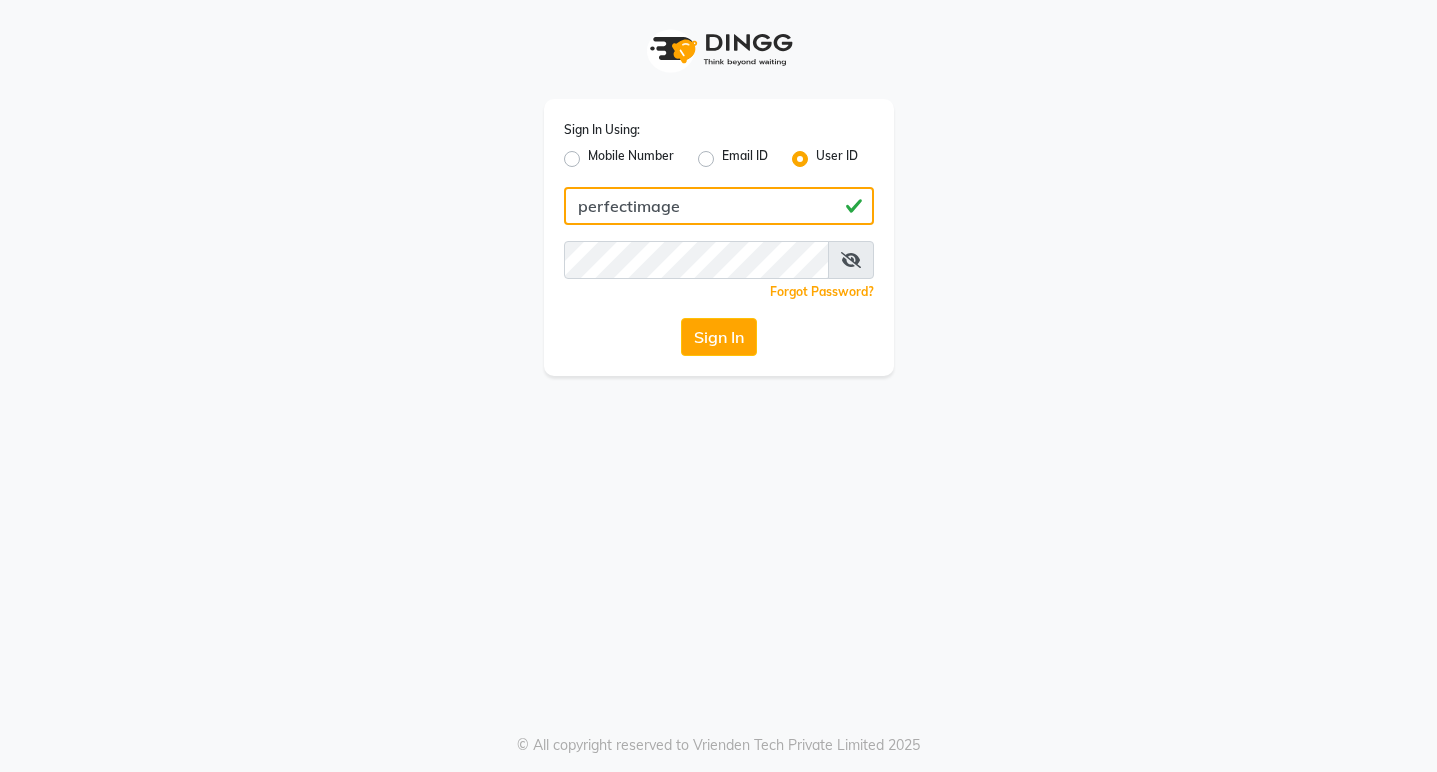 type on "perfectimage" 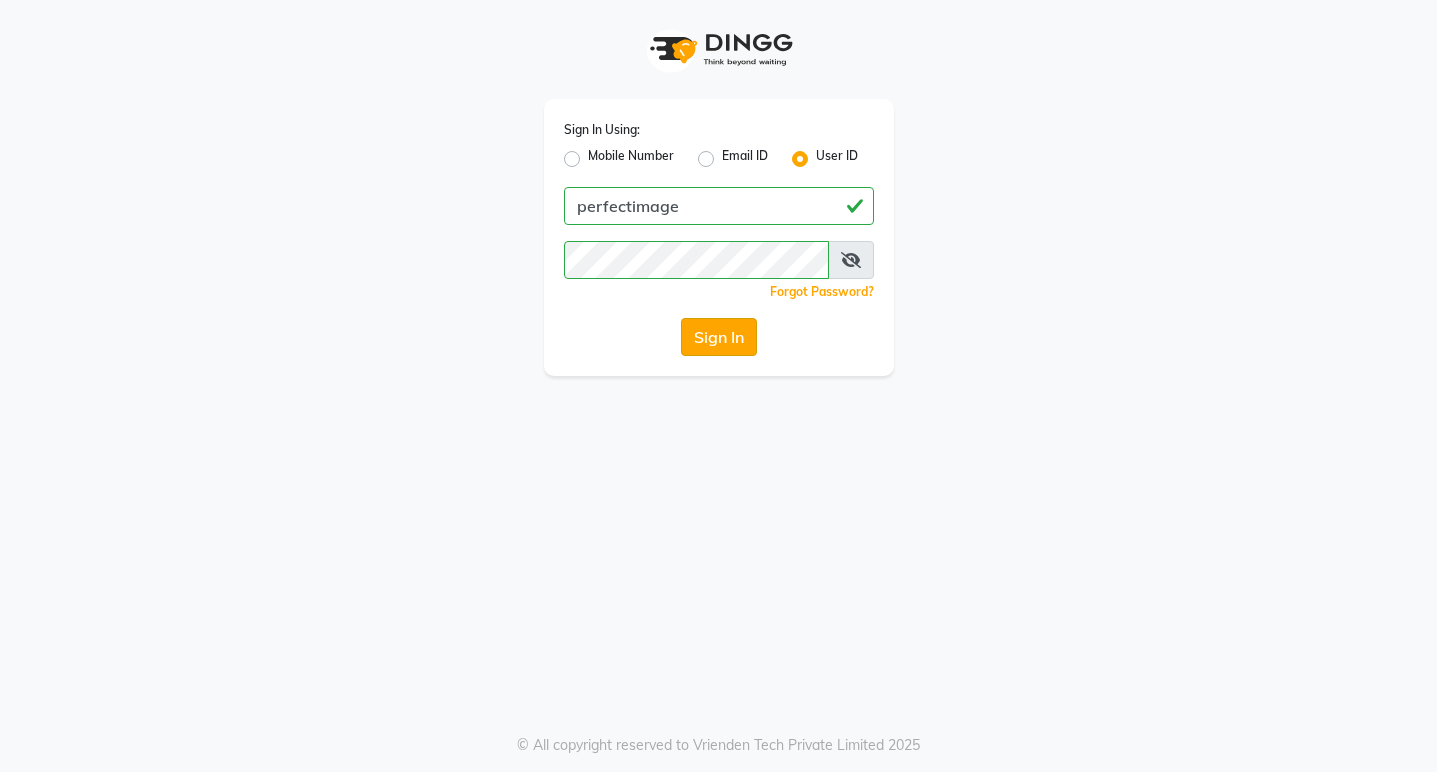 click on "Sign In" 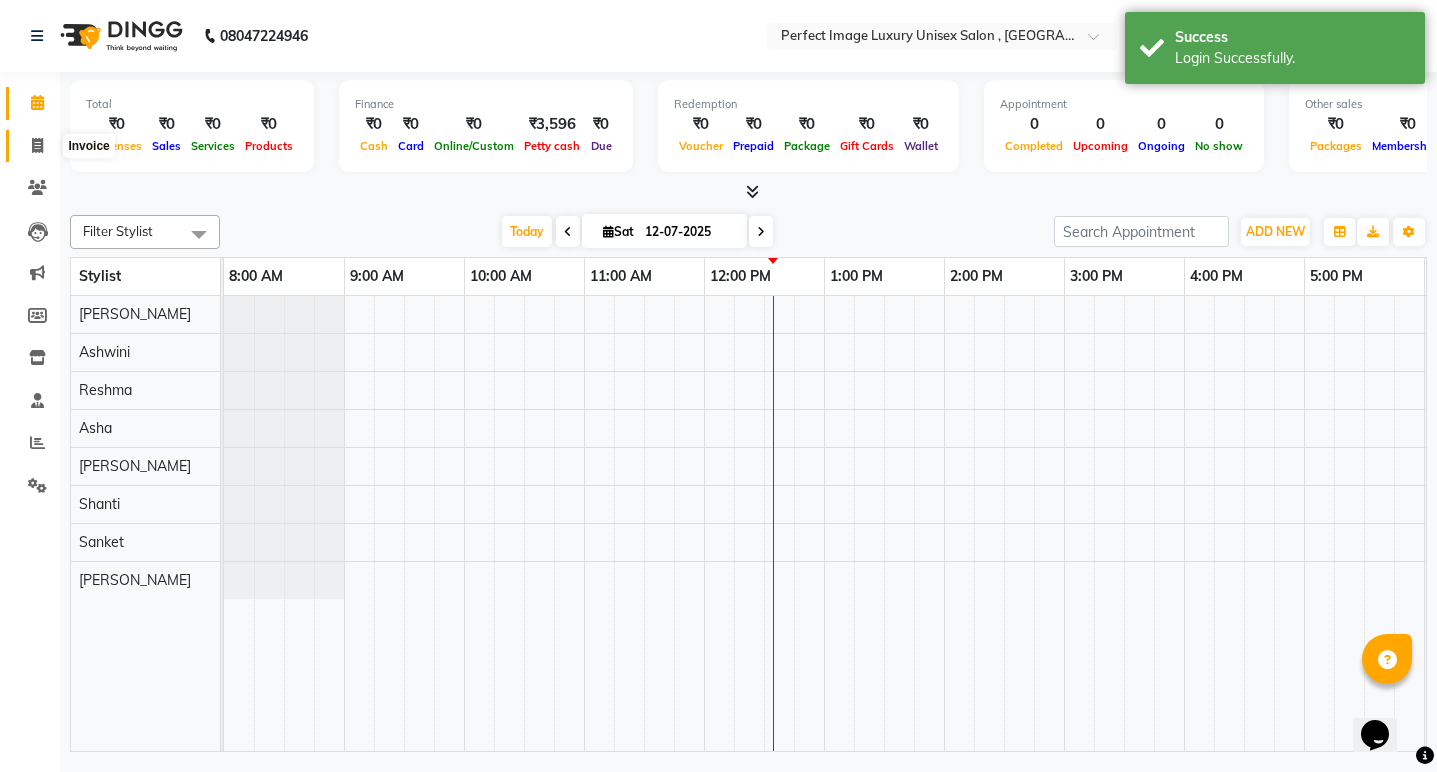 scroll, scrollTop: 0, scrollLeft: 0, axis: both 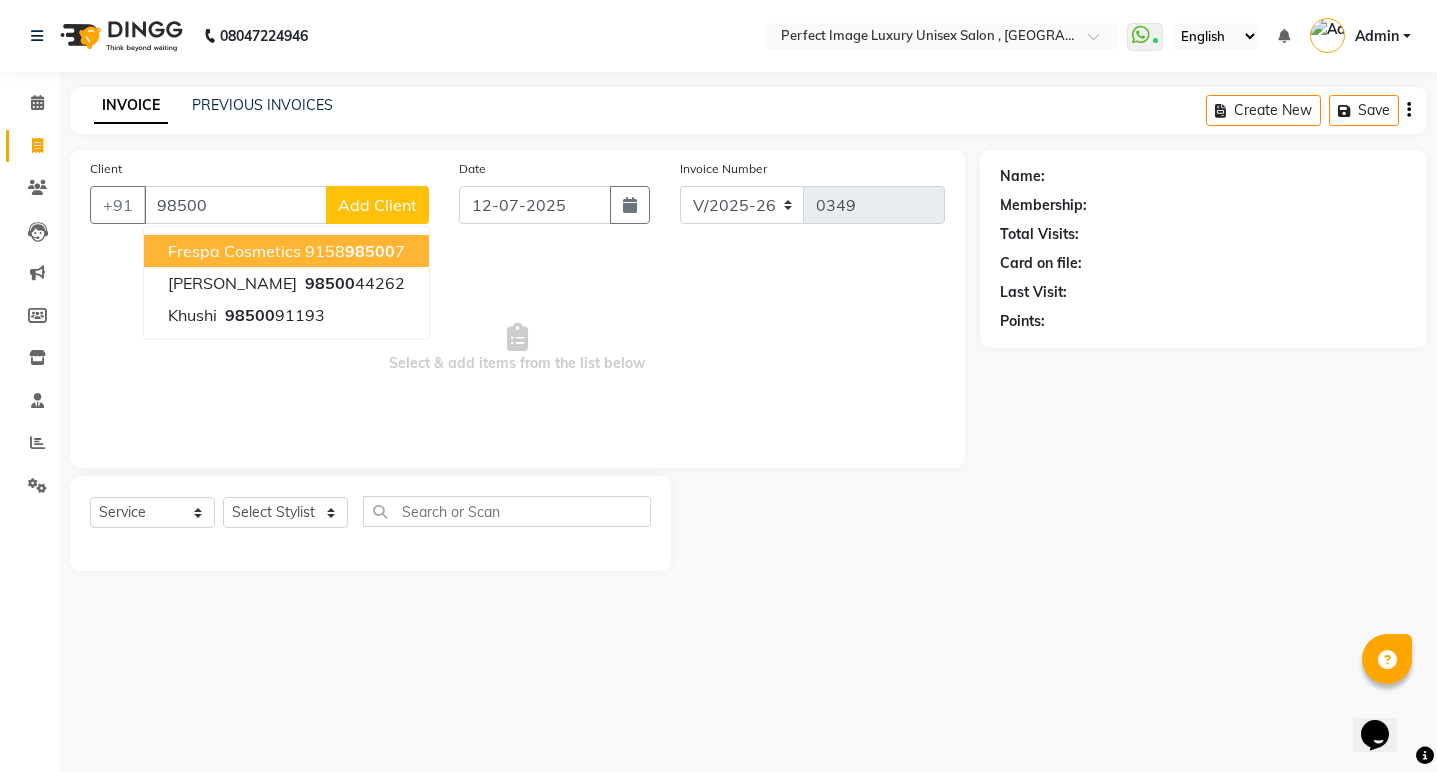 click on "98500" at bounding box center [235, 205] 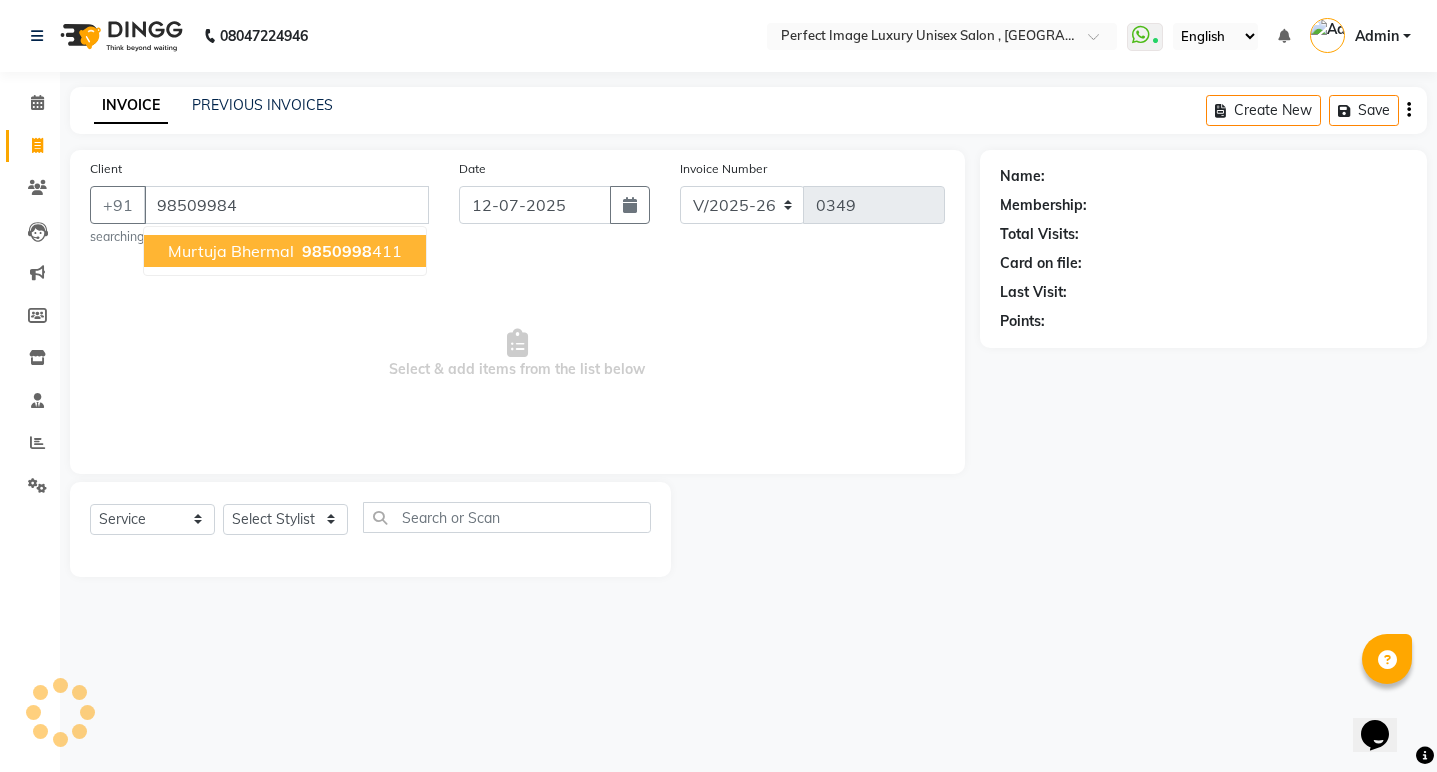 click on "Murtuja Bhermal" at bounding box center (231, 251) 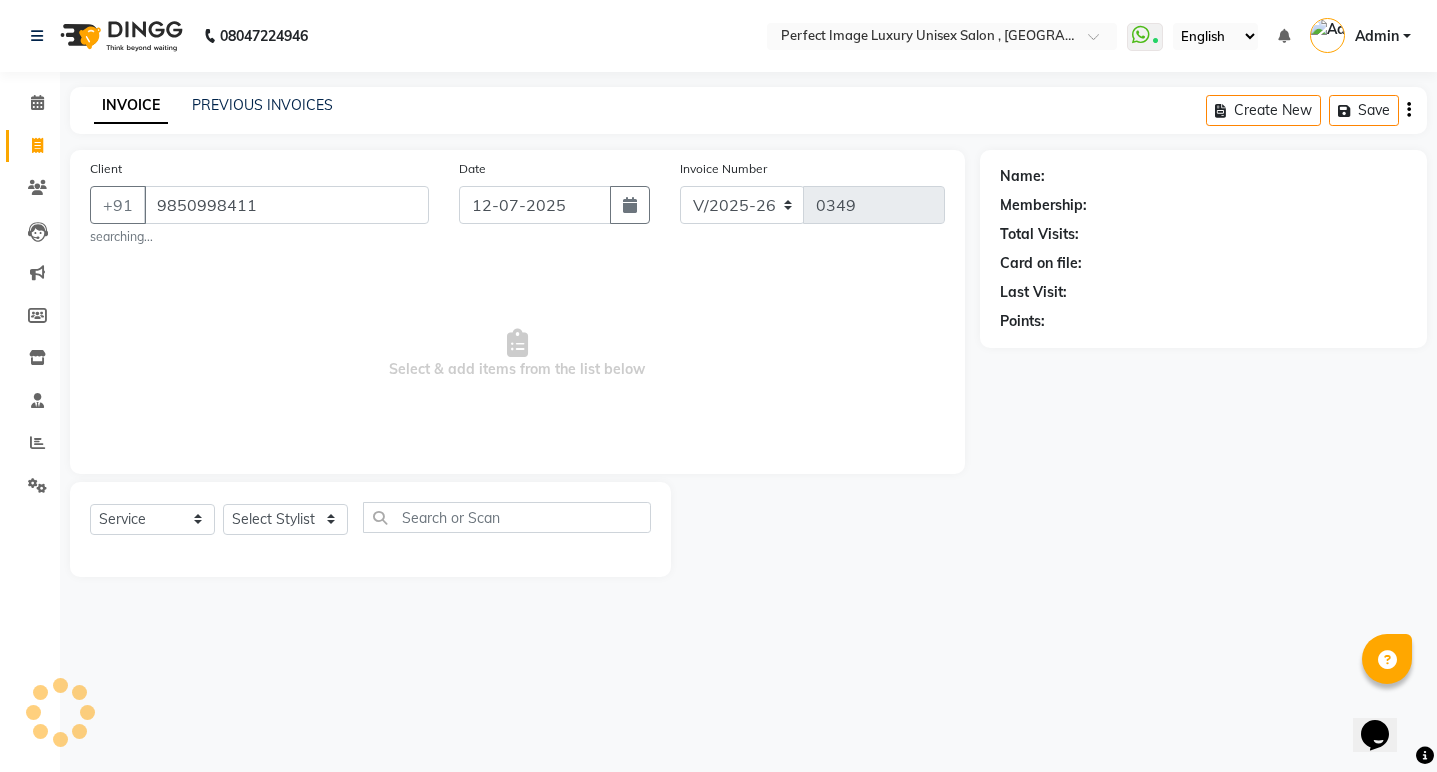 type on "9850998411" 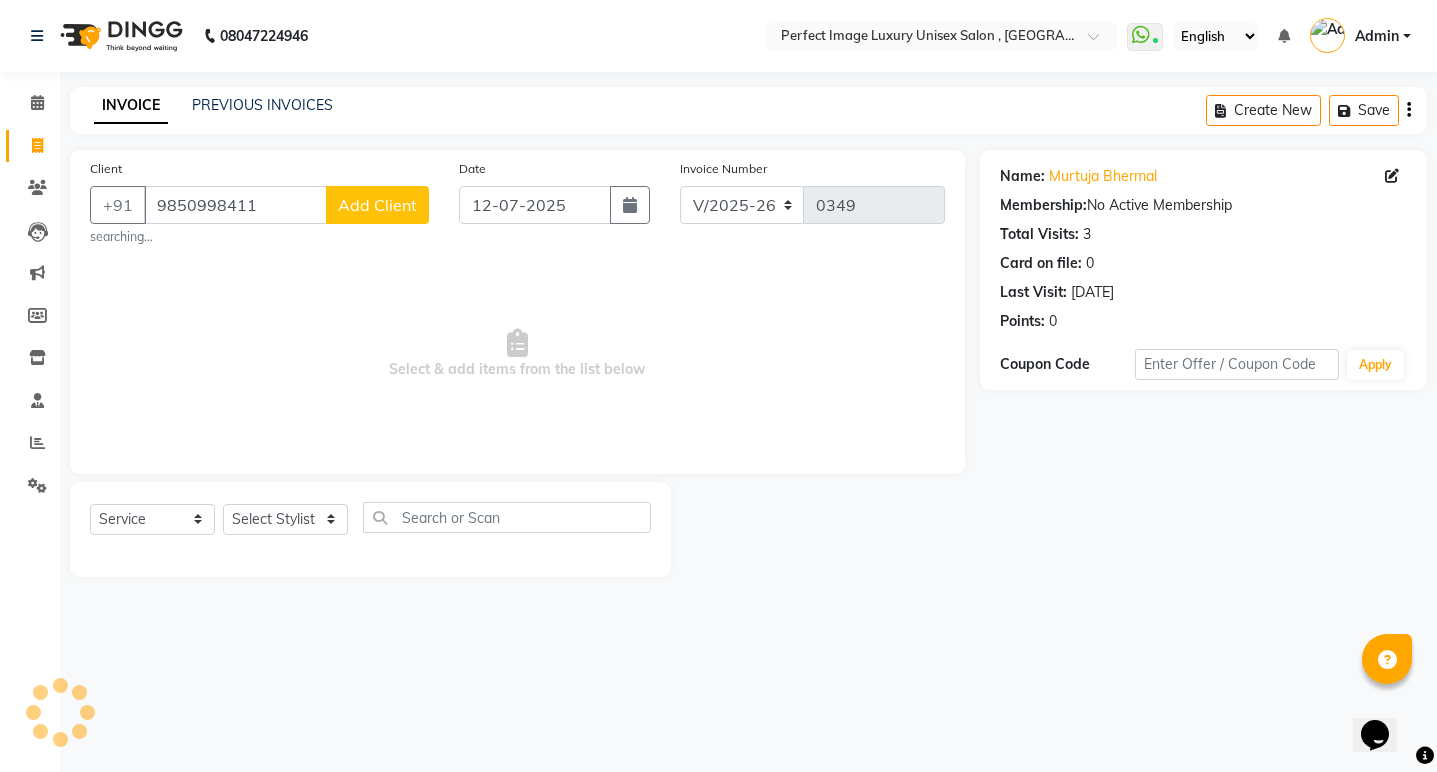 click on "Add Client" 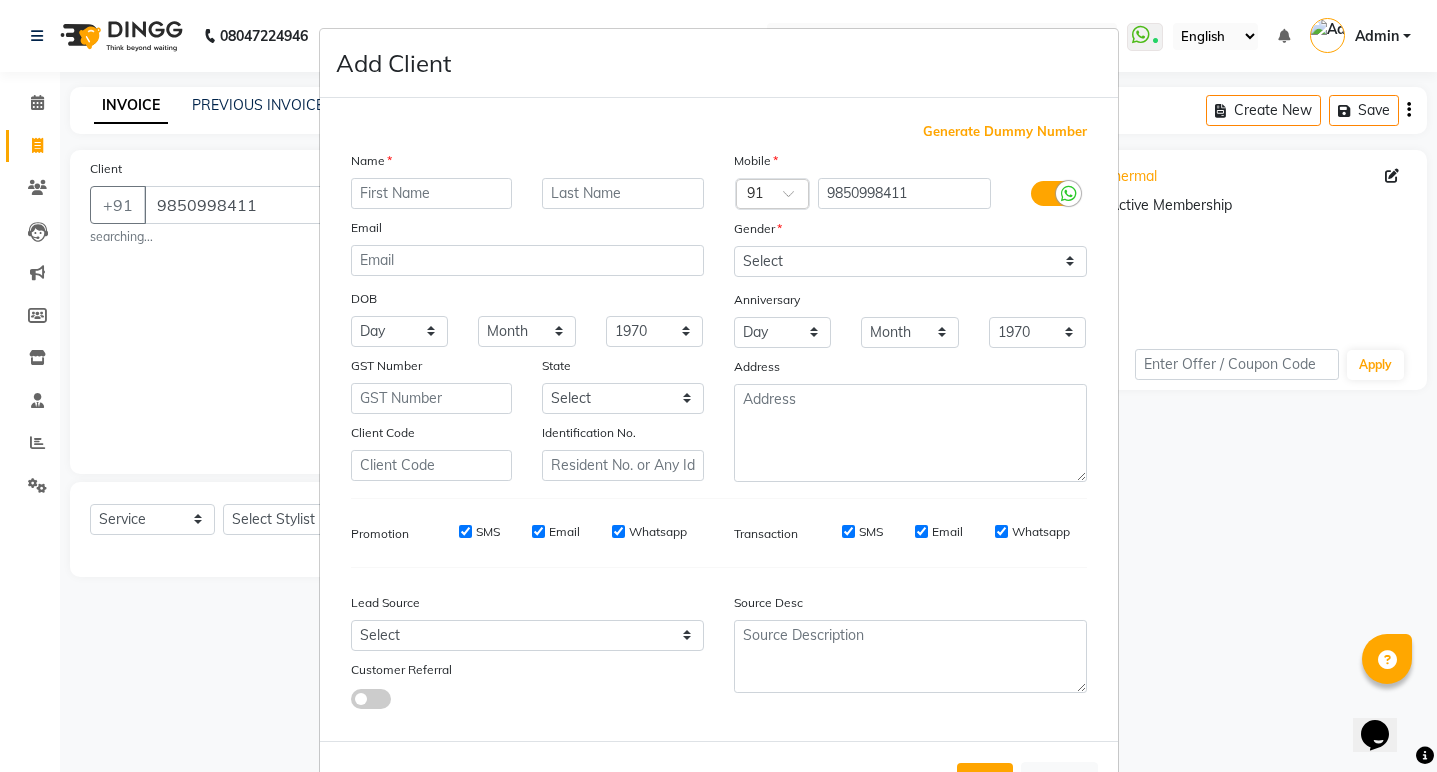 click on "Add Client Generate Dummy Number Name Email DOB Day 01 02 03 04 05 06 07 08 09 10 11 12 13 14 15 16 17 18 19 20 21 22 23 24 25 26 27 28 29 30 31 Month January February March April May June July August September October November [DATE] 1941 1942 1943 1944 1945 1946 1947 1948 1949 1950 1951 1952 1953 1954 1955 1956 1957 1958 1959 1960 1961 1962 1963 1964 1965 1966 1967 1968 1969 1970 1971 1972 1973 1974 1975 1976 1977 1978 1979 1980 1981 1982 1983 1984 1985 1986 1987 1988 1989 1990 1991 1992 1993 1994 1995 1996 1997 1998 1999 2000 2001 2002 2003 2004 2005 2006 2007 2008 2009 2010 2011 2012 2013 2014 2015 2016 2017 2018 2019 2020 2021 2022 2023 2024 GST Number State Select [GEOGRAPHIC_DATA] [GEOGRAPHIC_DATA] [GEOGRAPHIC_DATA] [GEOGRAPHIC_DATA] [GEOGRAPHIC_DATA] [GEOGRAPHIC_DATA] [GEOGRAPHIC_DATA] [GEOGRAPHIC_DATA] and [GEOGRAPHIC_DATA] [GEOGRAPHIC_DATA] [GEOGRAPHIC_DATA] [GEOGRAPHIC_DATA] [GEOGRAPHIC_DATA] [GEOGRAPHIC_DATA] [GEOGRAPHIC_DATA] [GEOGRAPHIC_DATA] [GEOGRAPHIC_DATA] [GEOGRAPHIC_DATA] [GEOGRAPHIC_DATA] [GEOGRAPHIC_DATA] [GEOGRAPHIC_DATA] [GEOGRAPHIC_DATA] [GEOGRAPHIC_DATA] [GEOGRAPHIC_DATA] [GEOGRAPHIC_DATA] [GEOGRAPHIC_DATA] [GEOGRAPHIC_DATA] [GEOGRAPHIC_DATA] [GEOGRAPHIC_DATA] [GEOGRAPHIC_DATA] [GEOGRAPHIC_DATA]" at bounding box center [718, 386] 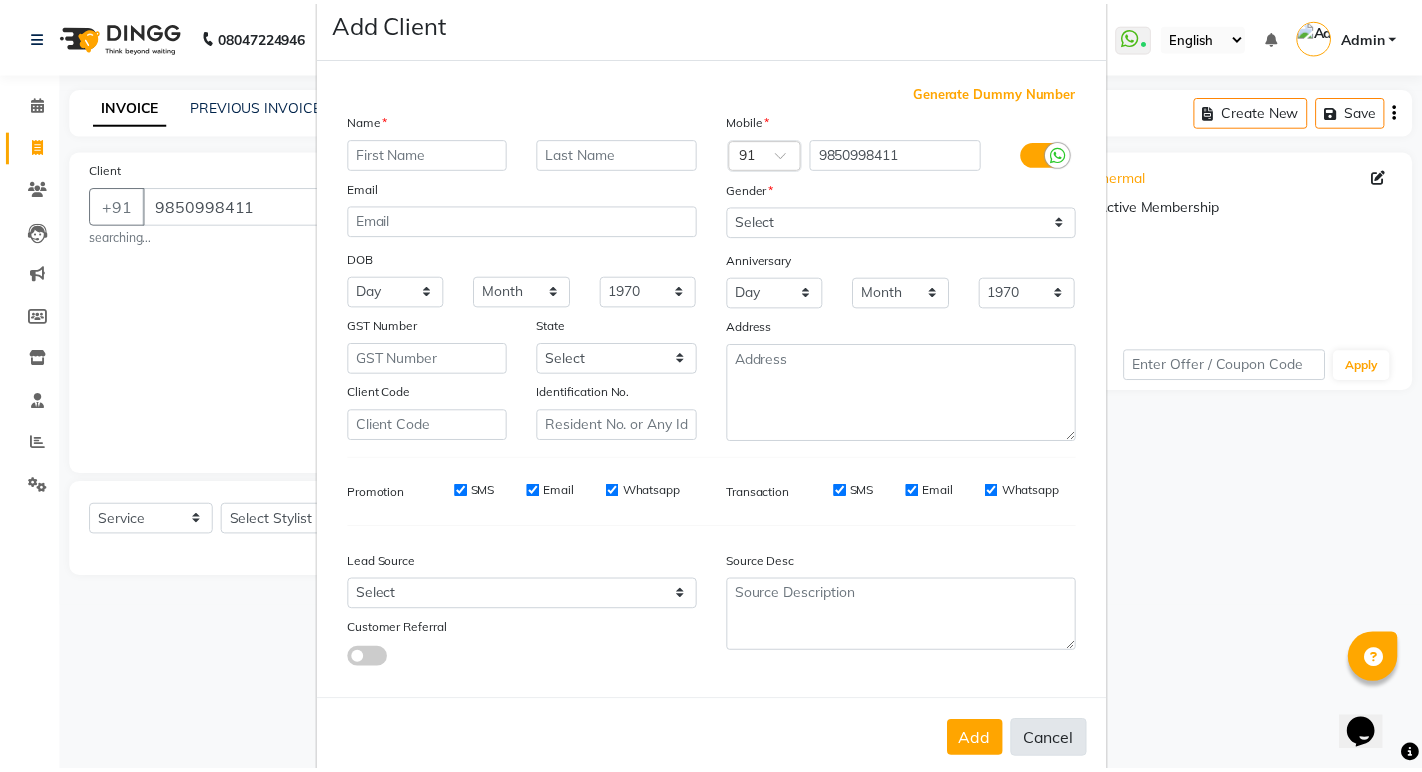 scroll, scrollTop: 77, scrollLeft: 0, axis: vertical 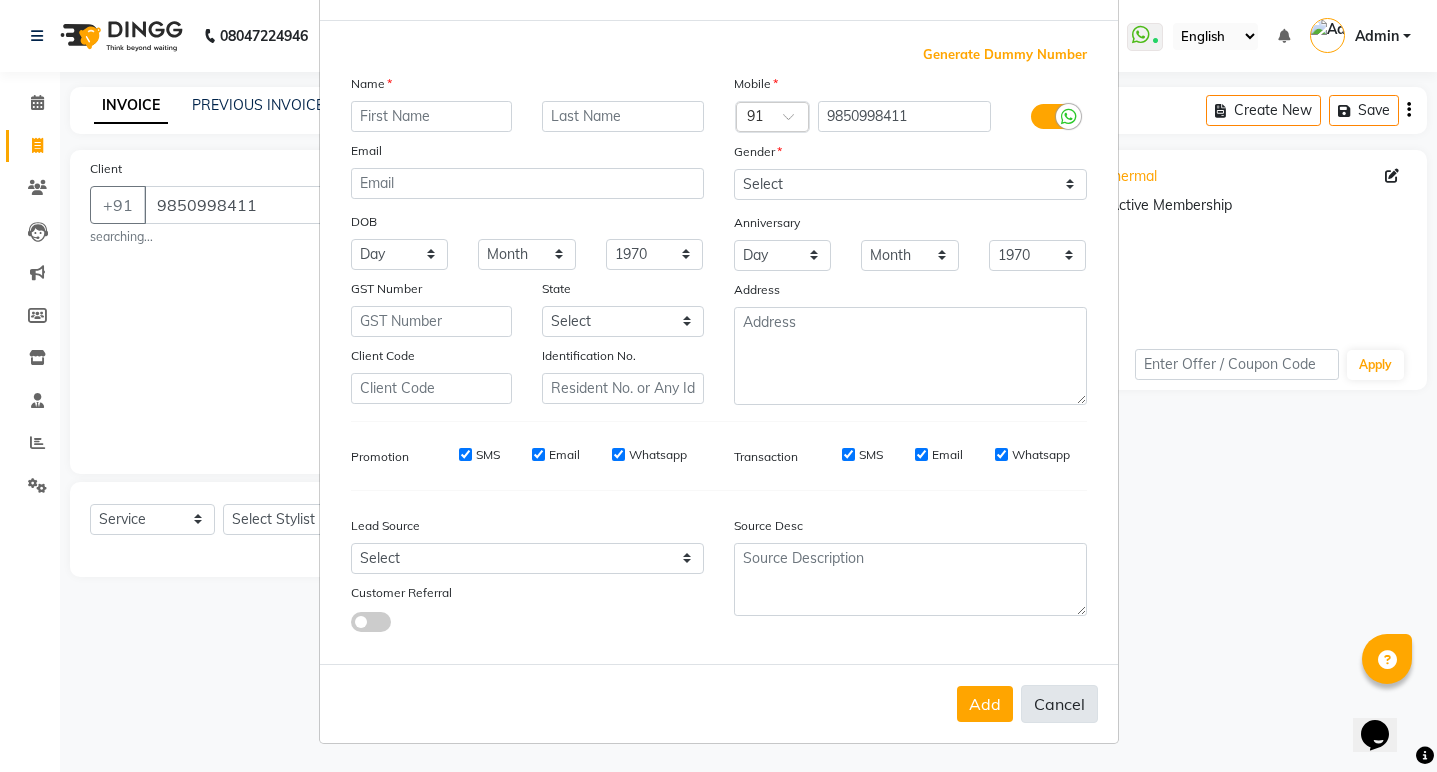 click on "Cancel" at bounding box center [1059, 704] 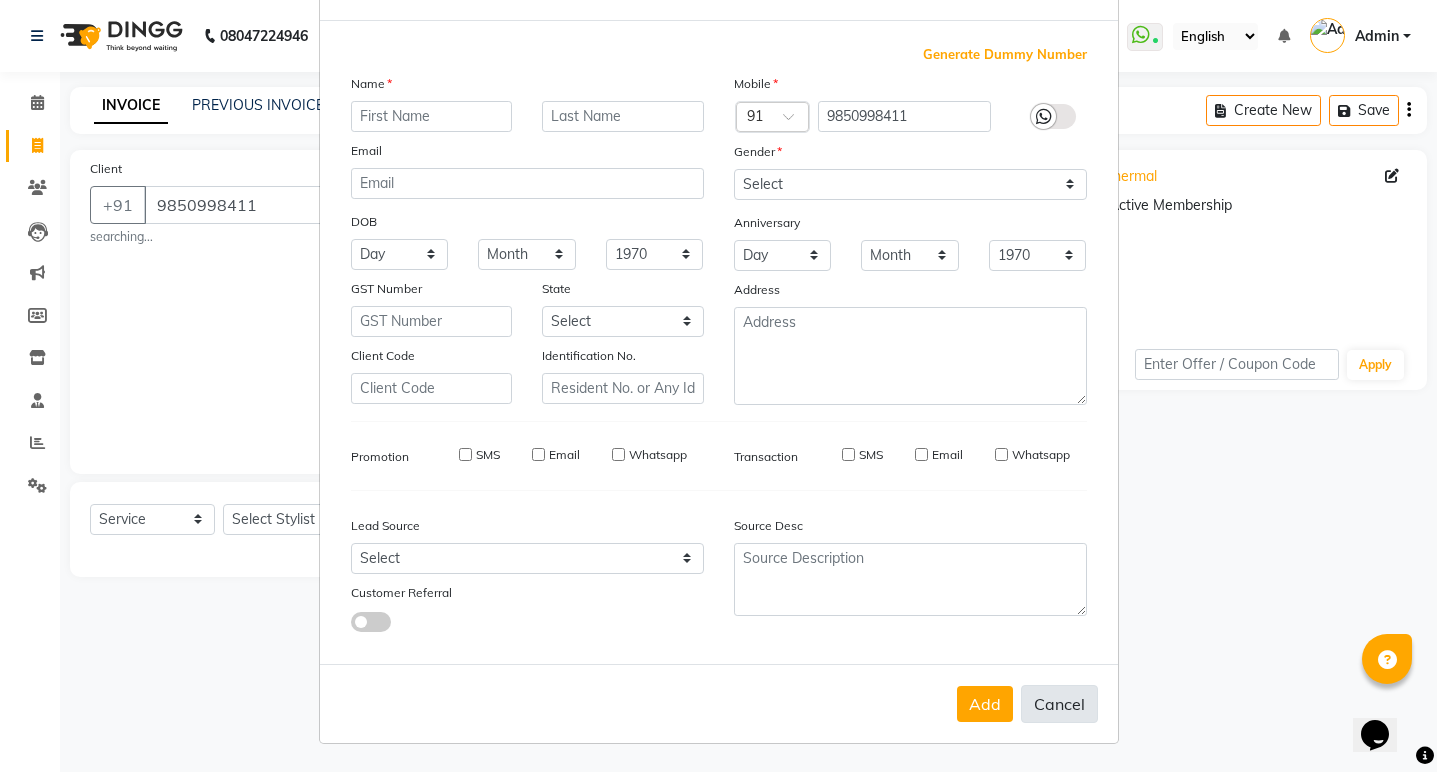 select 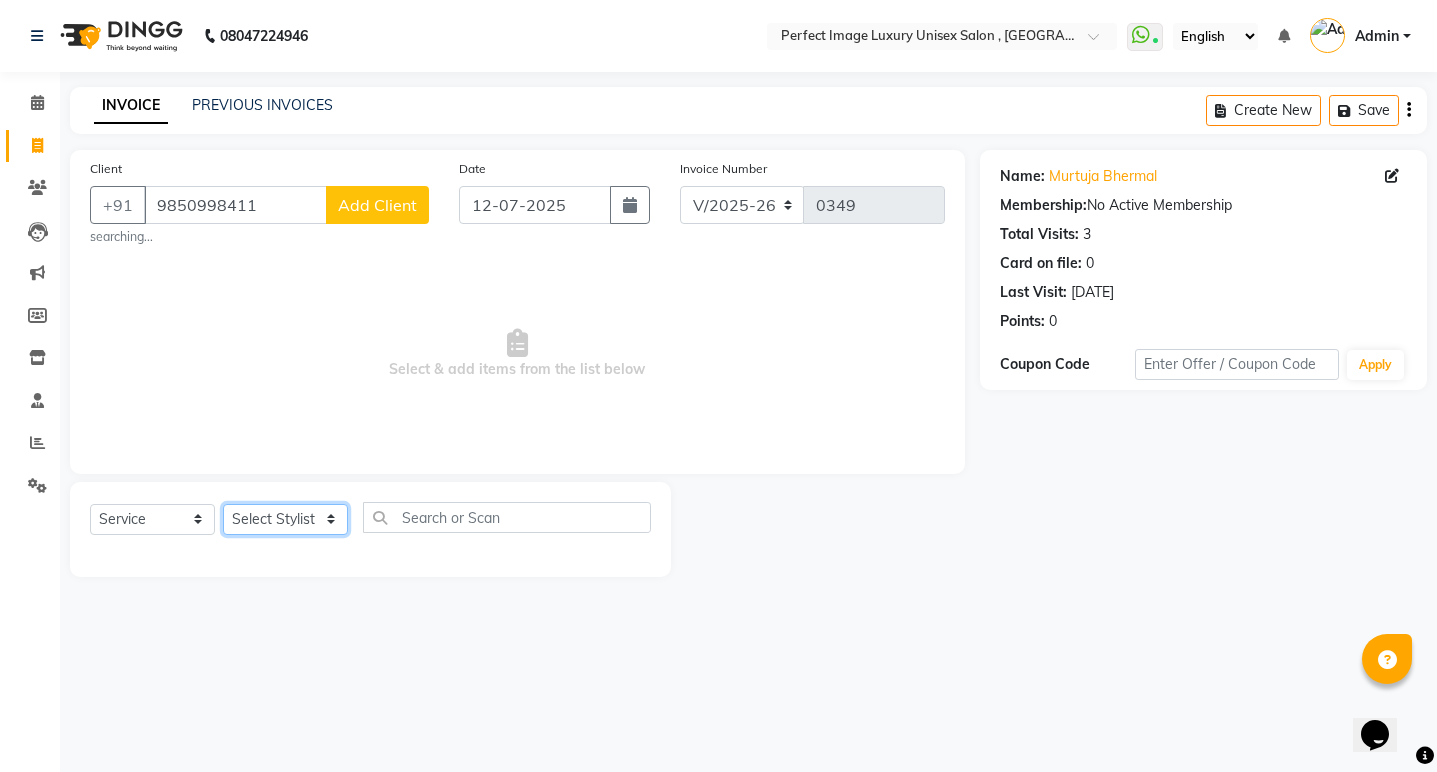 click on "Select Stylist [PERSON_NAME] Manager  [PERSON_NAME] [PERSON_NAME] Reshma [PERSON_NAME] Shanti [PERSON_NAME]" 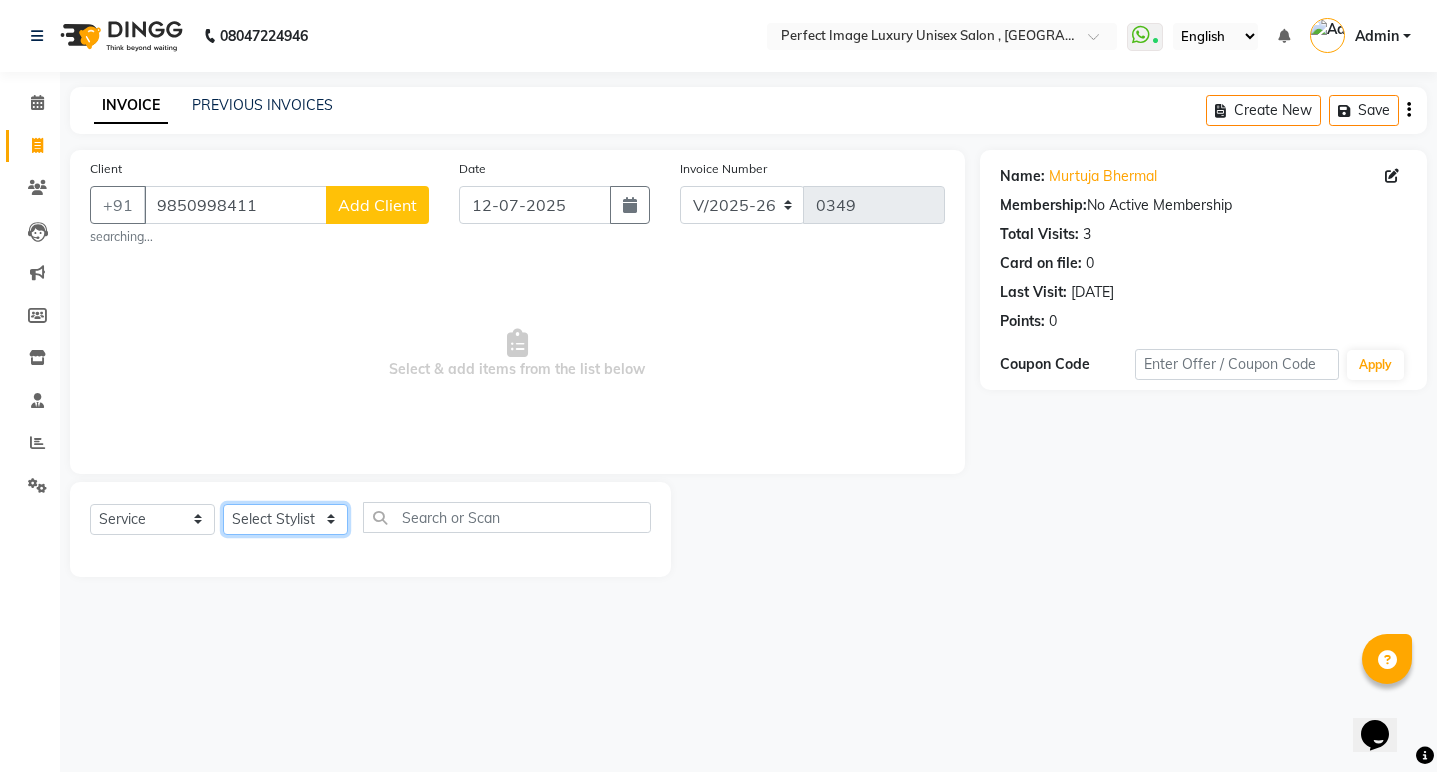 select on "32014" 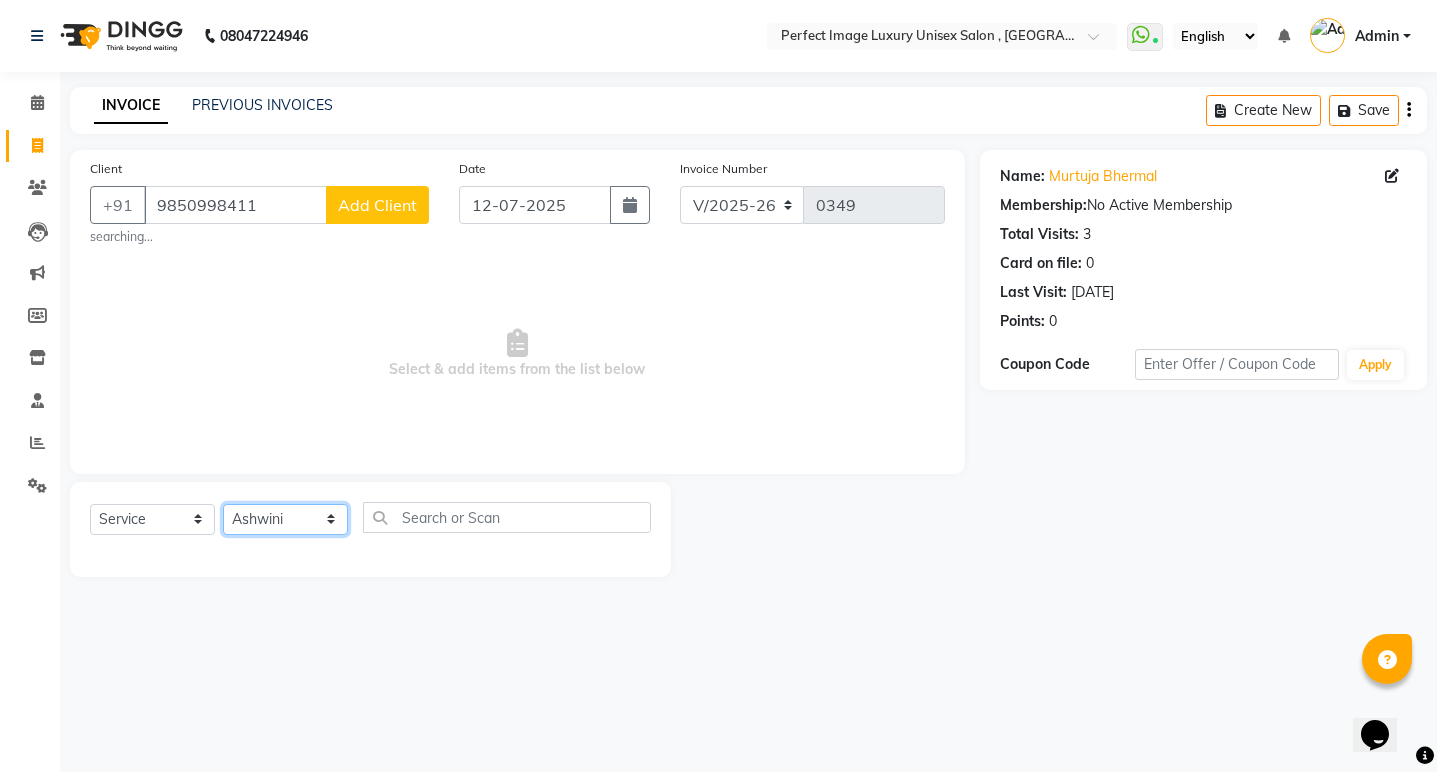 click on "Select Stylist [PERSON_NAME] Manager  [PERSON_NAME] [PERSON_NAME] Reshma [PERSON_NAME] Shanti [PERSON_NAME]" 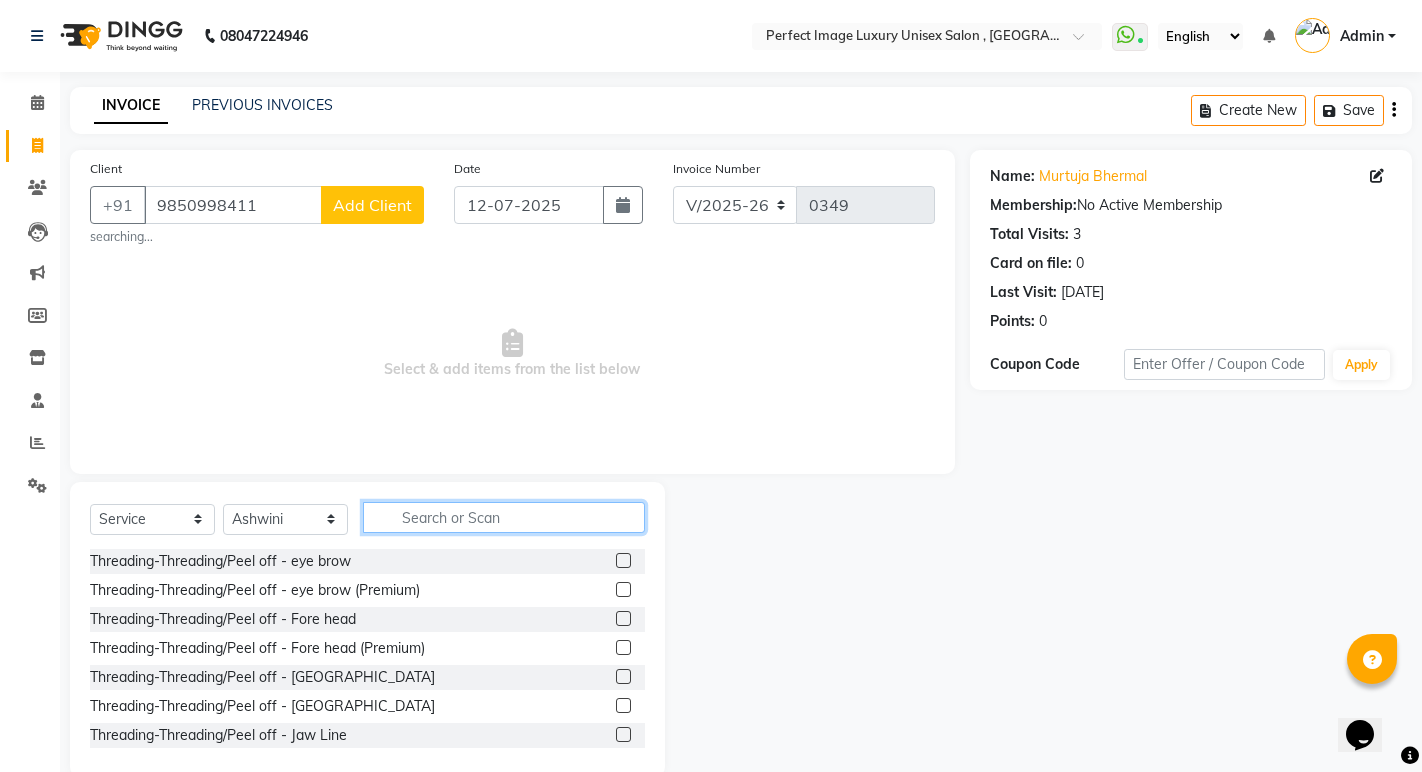 click 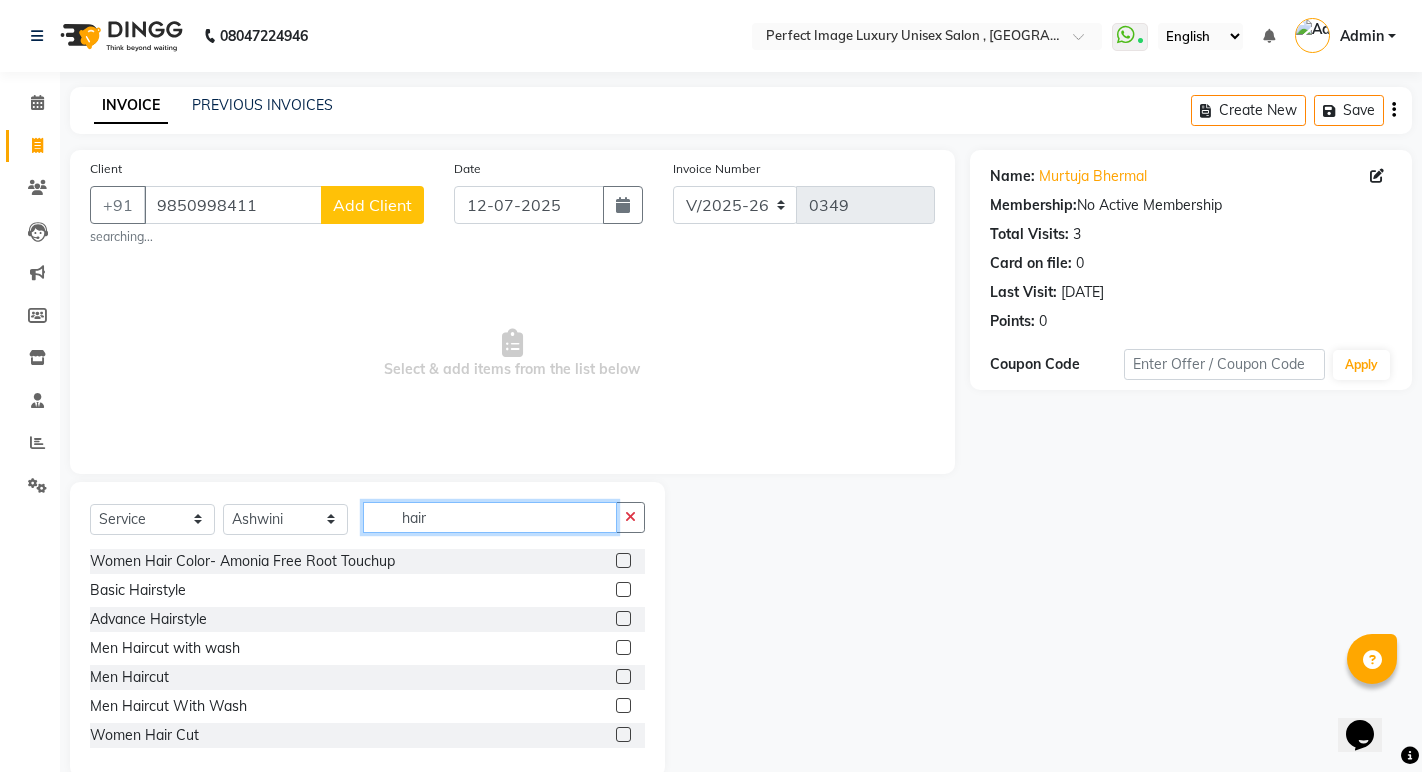 type on "hair" 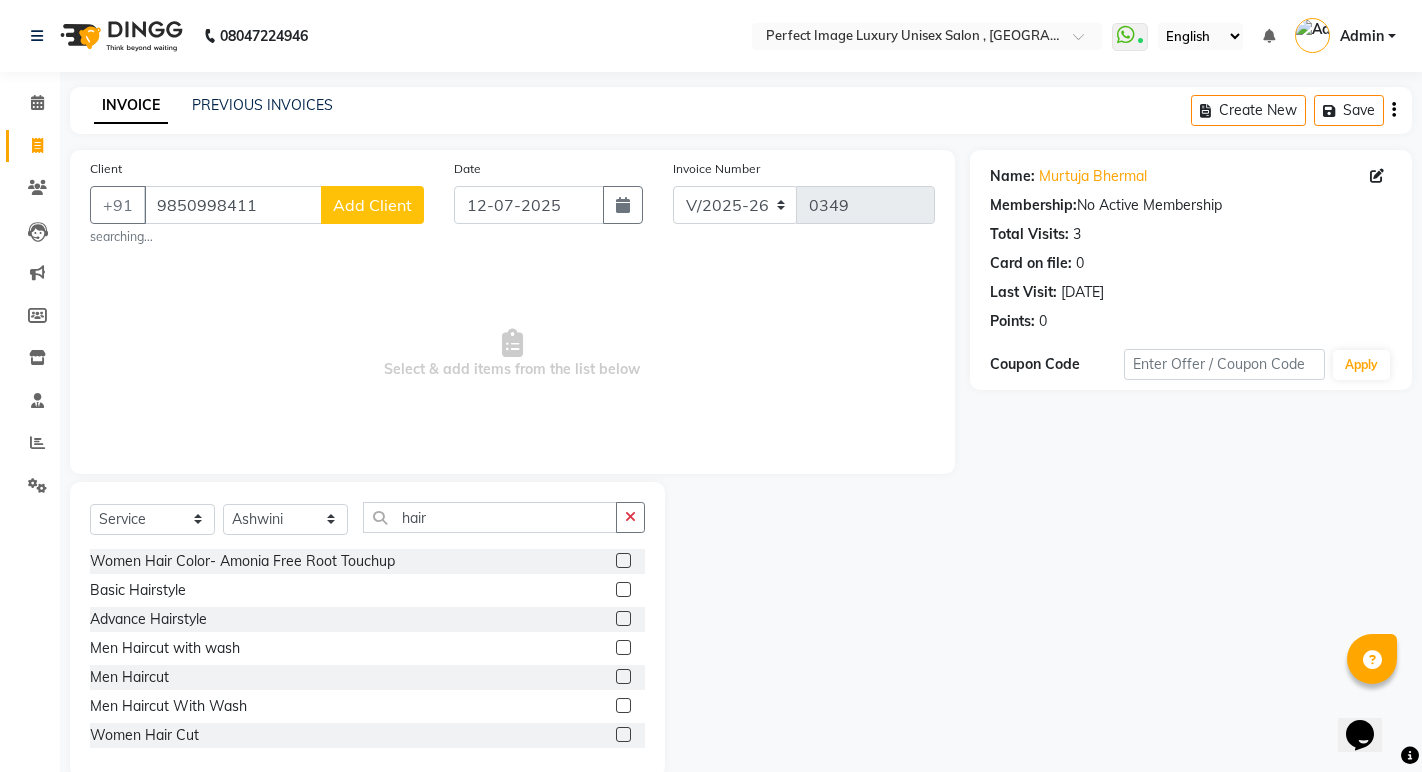 click 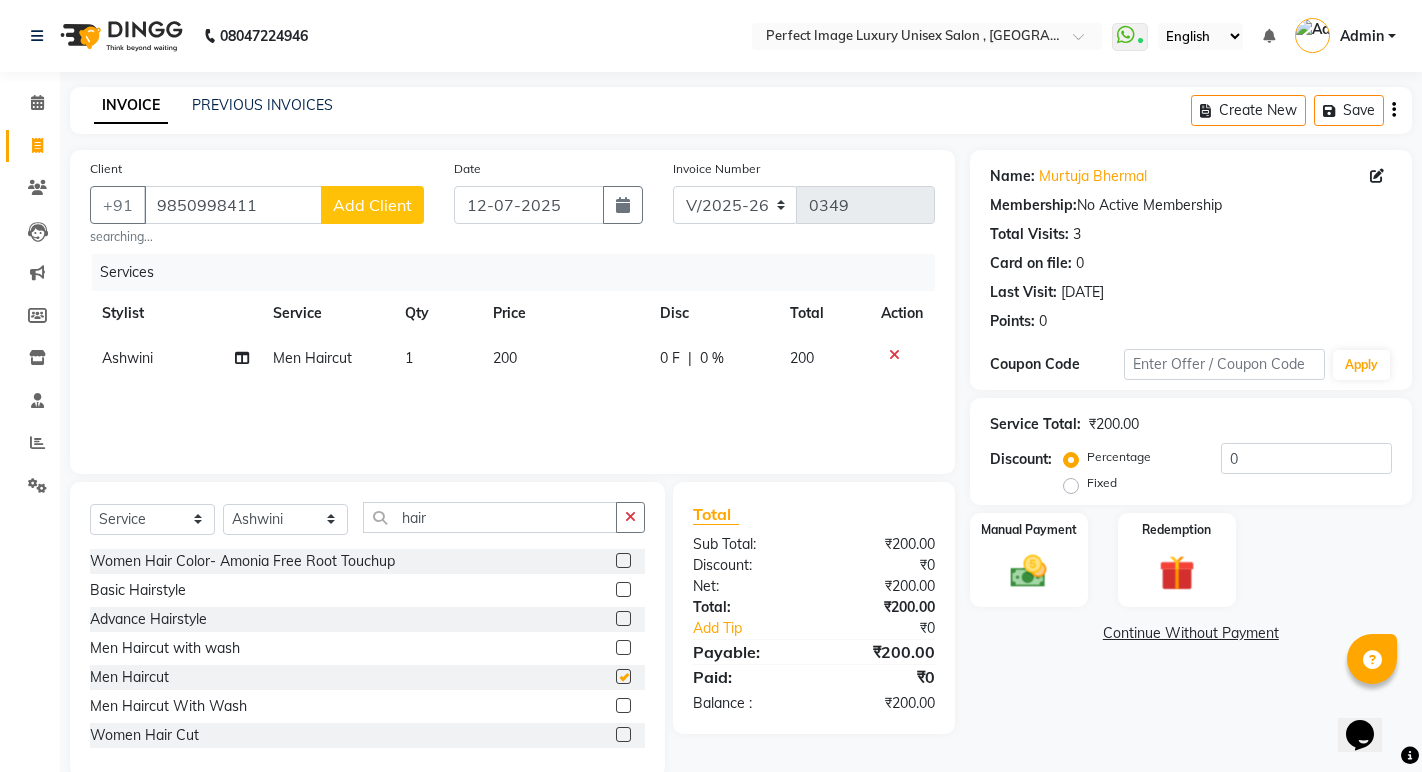 checkbox on "false" 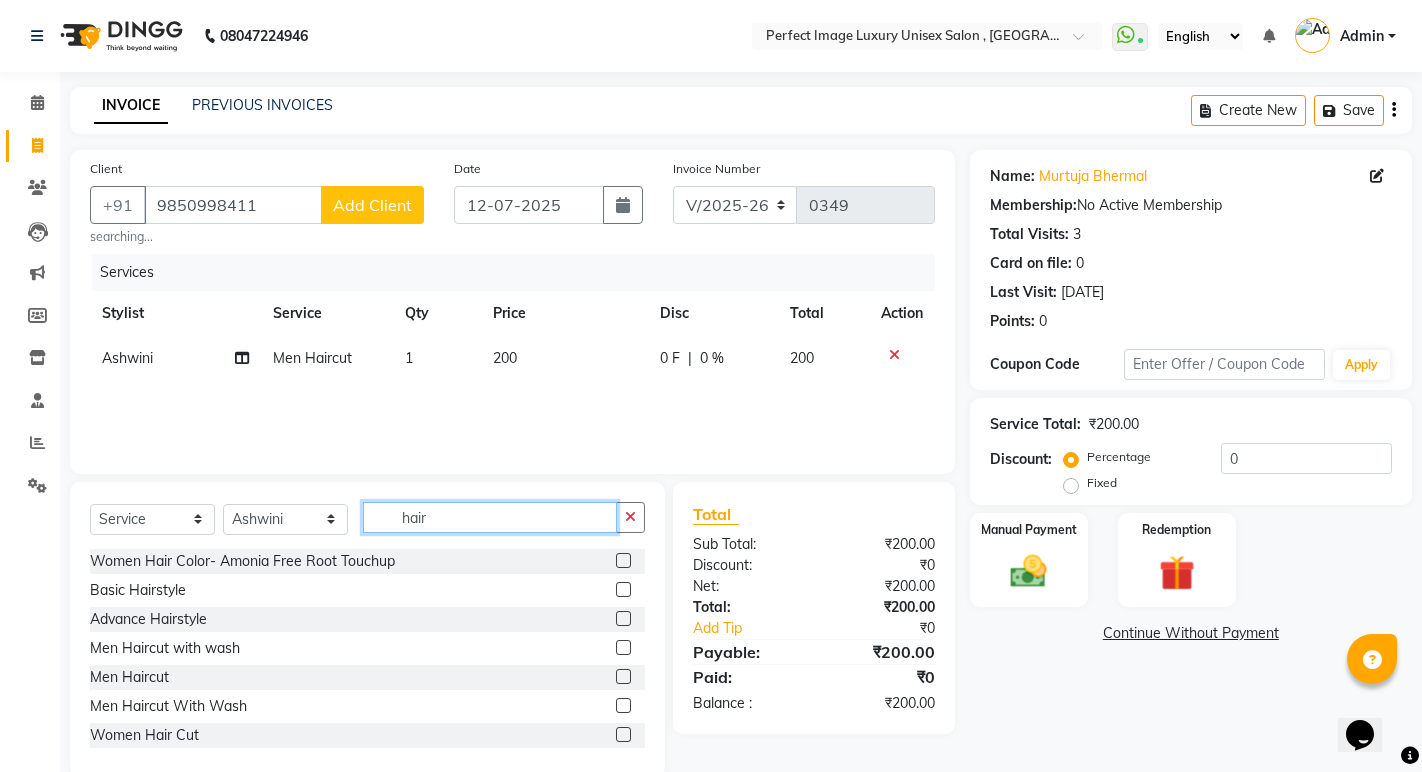click on "hair" 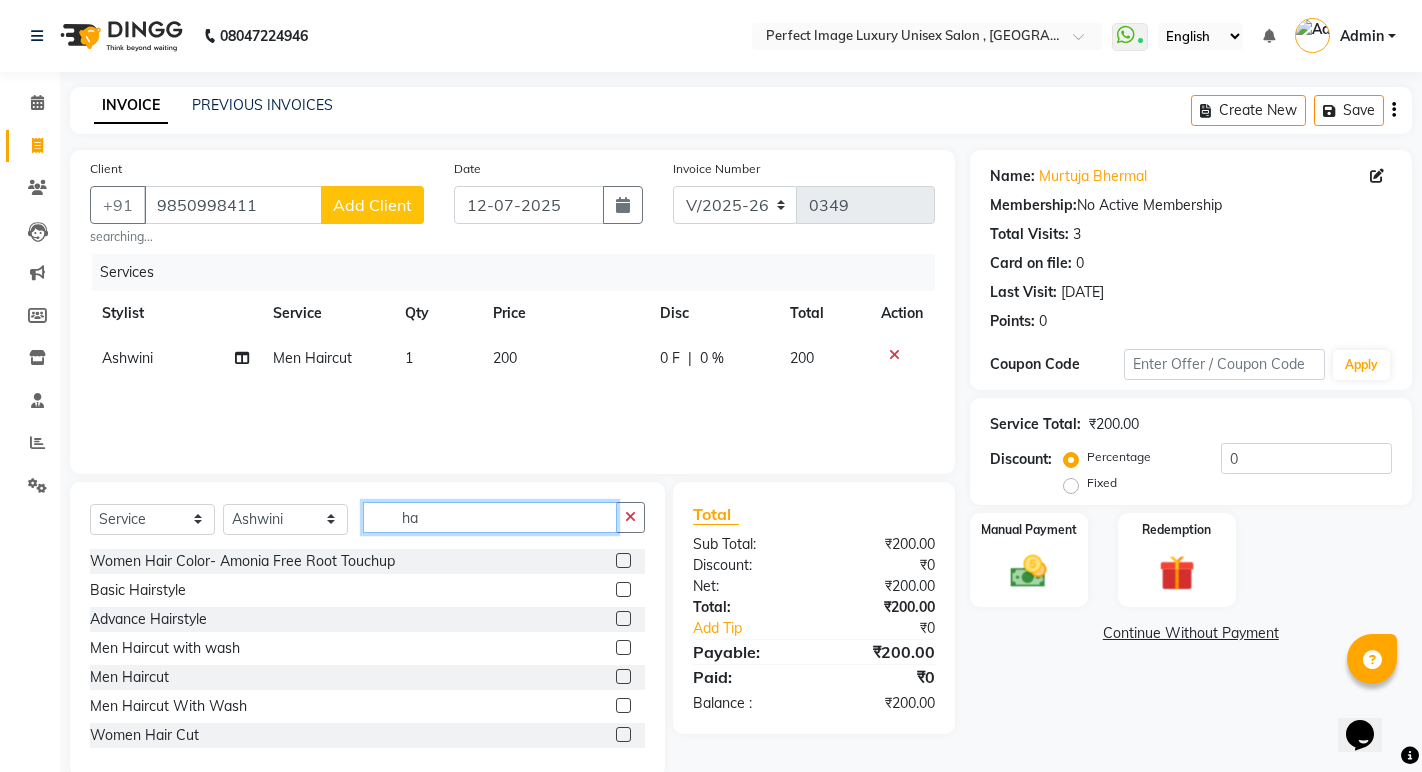 type on "h" 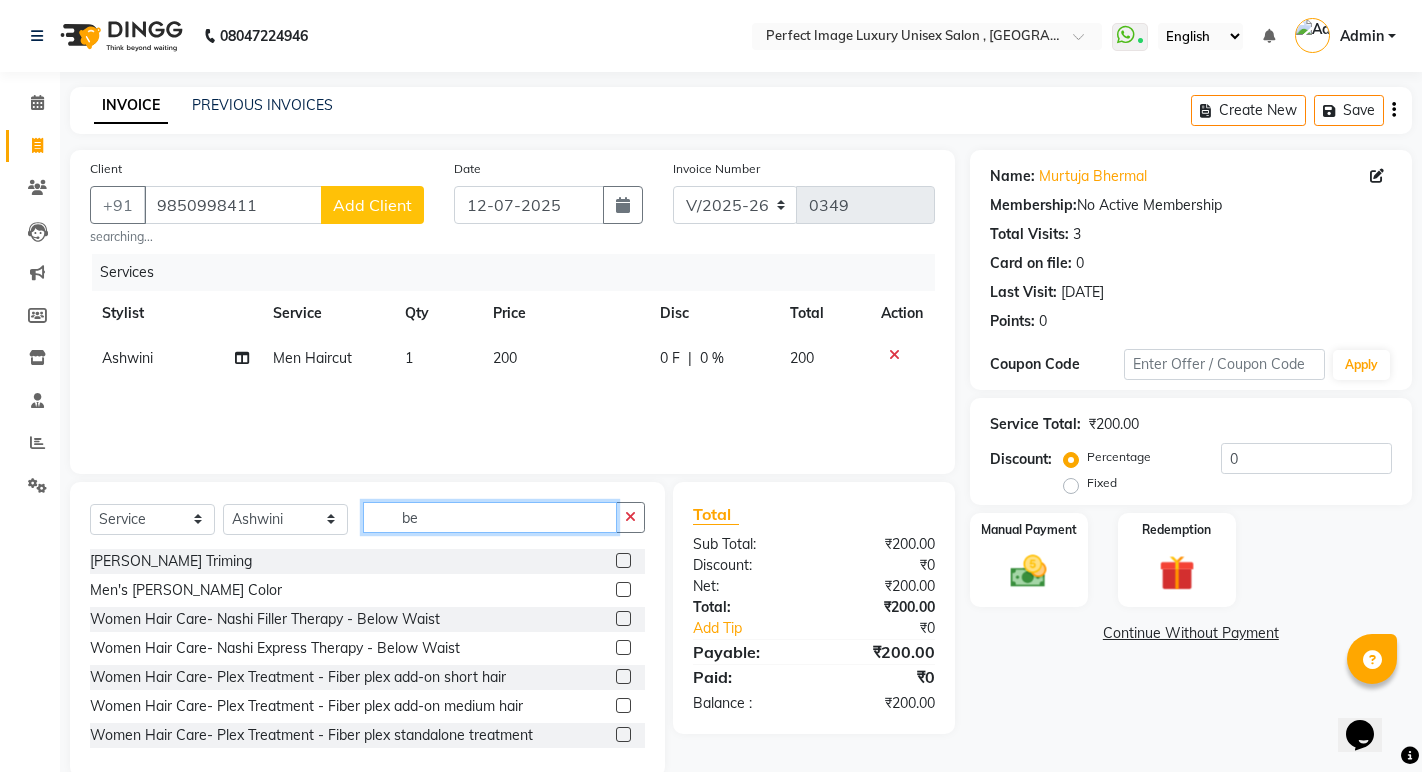 type on "be" 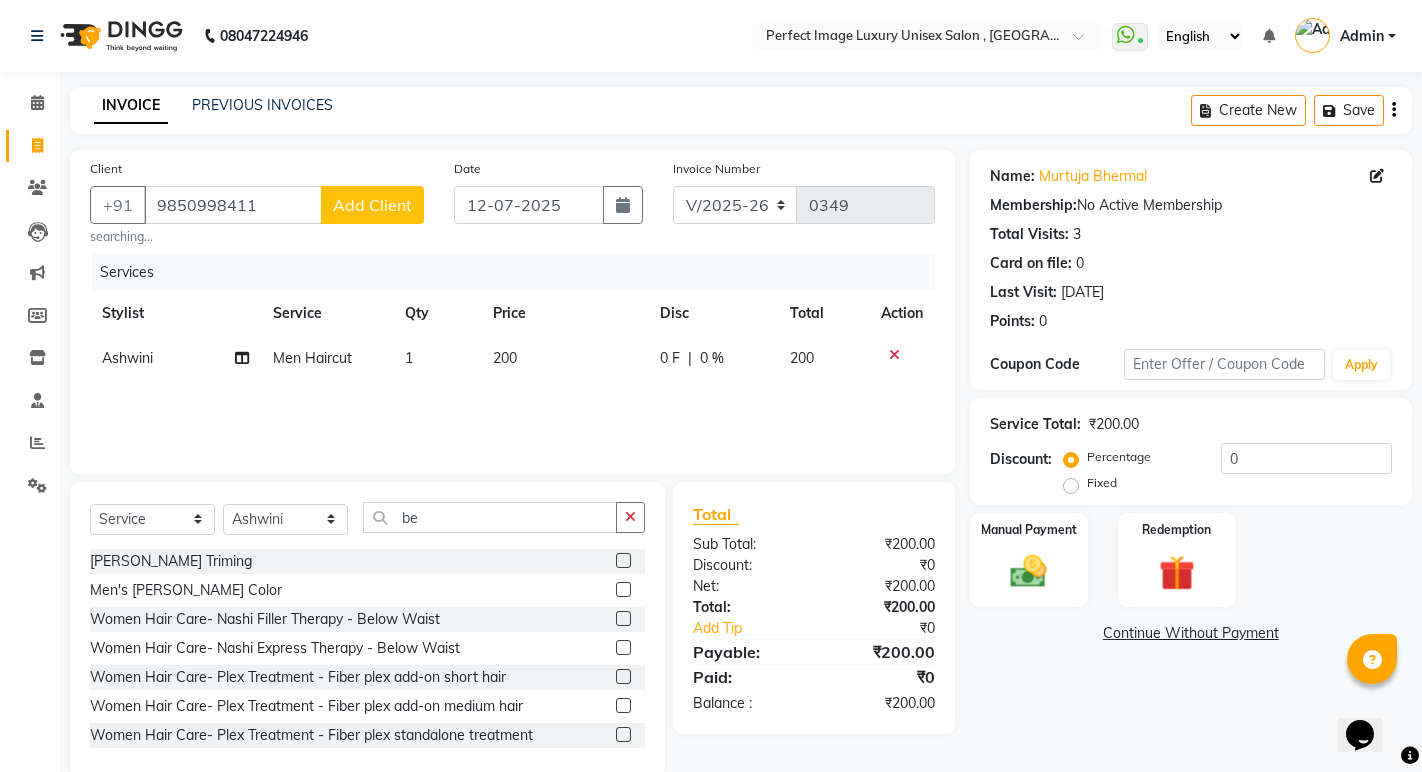 click 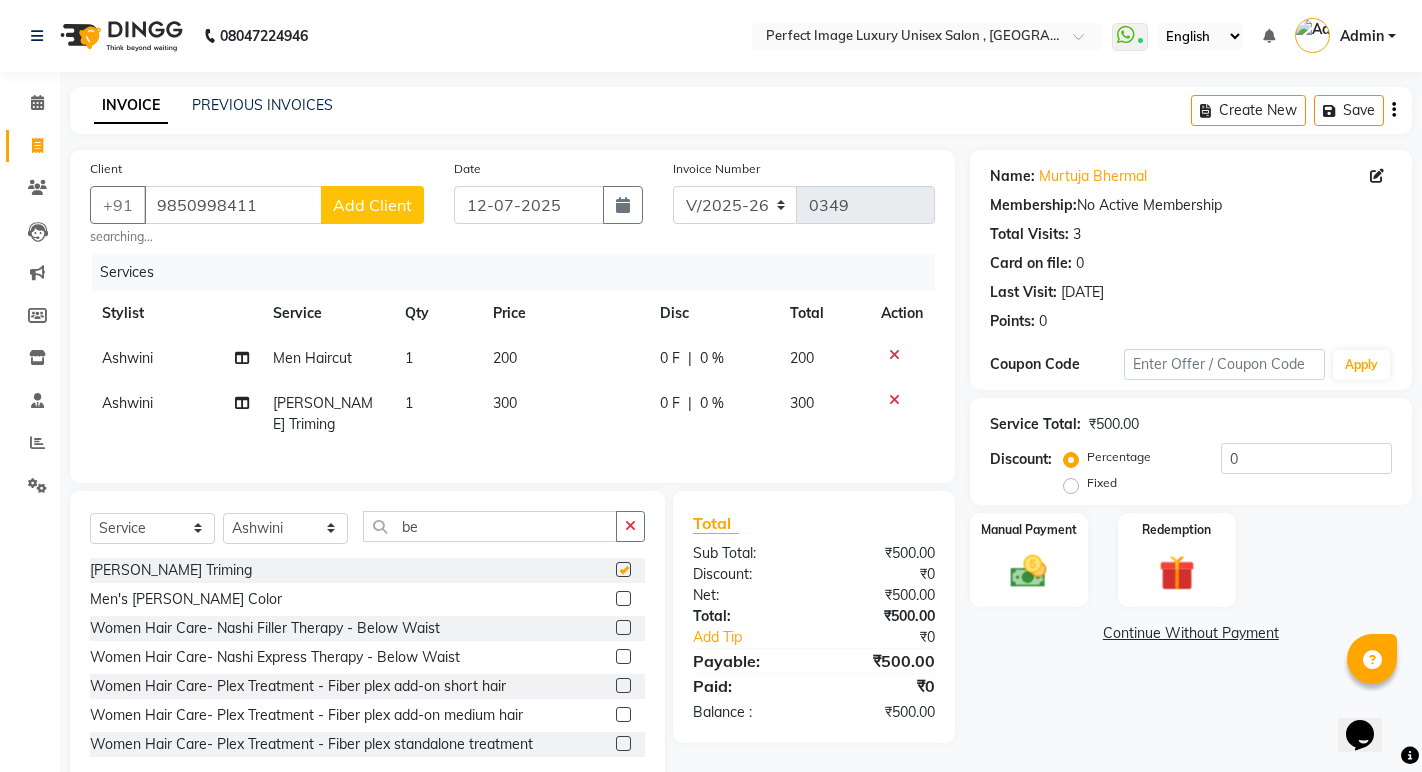 checkbox on "false" 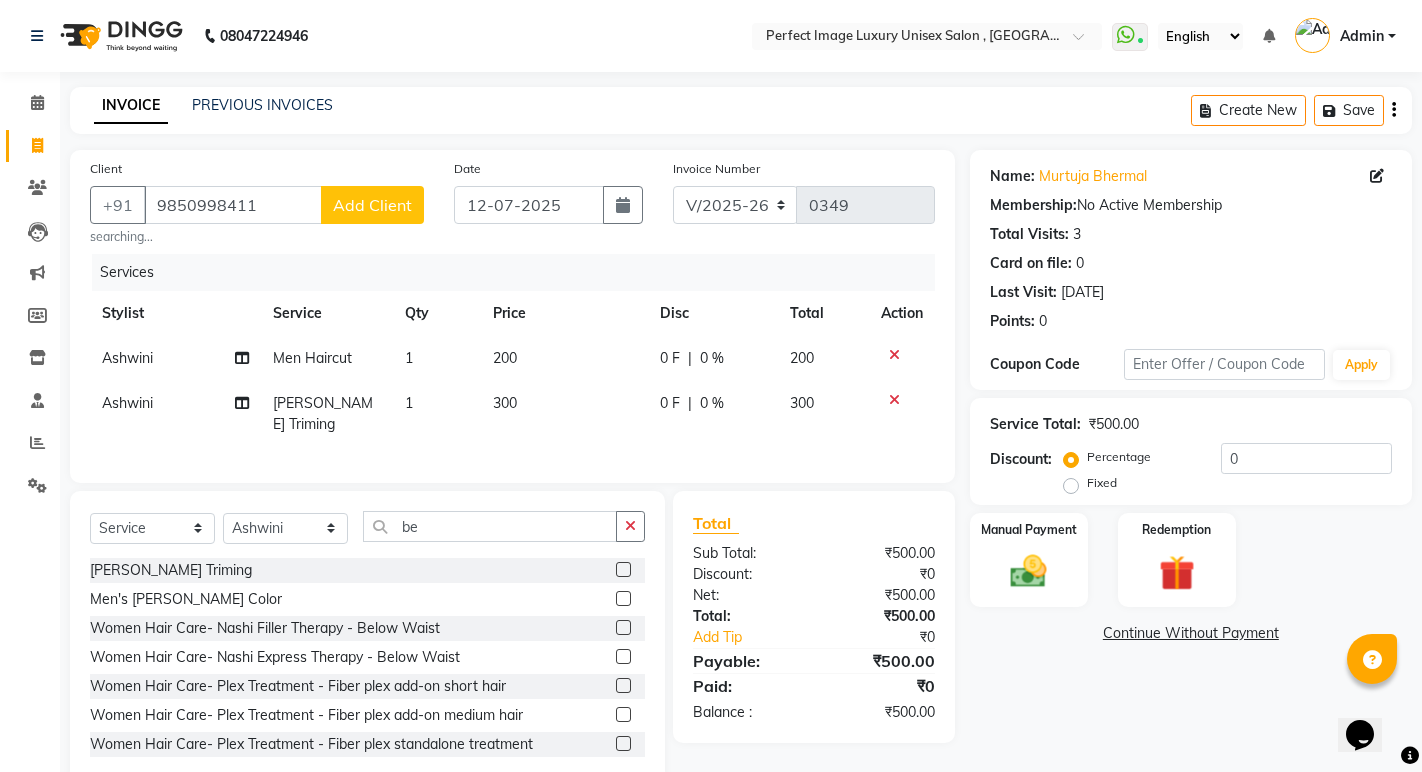 click on "Ashwini" 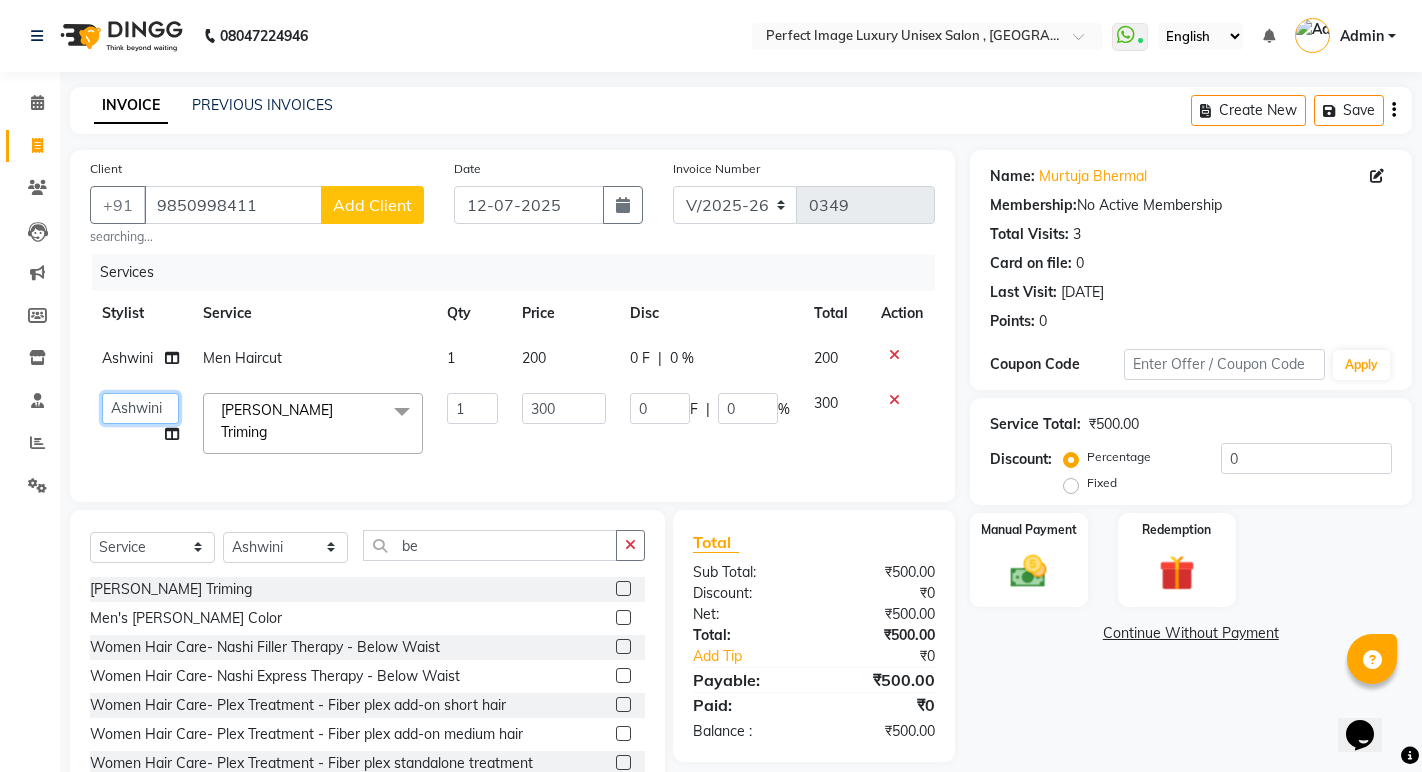 click on "[PERSON_NAME]   Manager    [PERSON_NAME]   [PERSON_NAME]   Reshma   [PERSON_NAME]   [PERSON_NAME]" 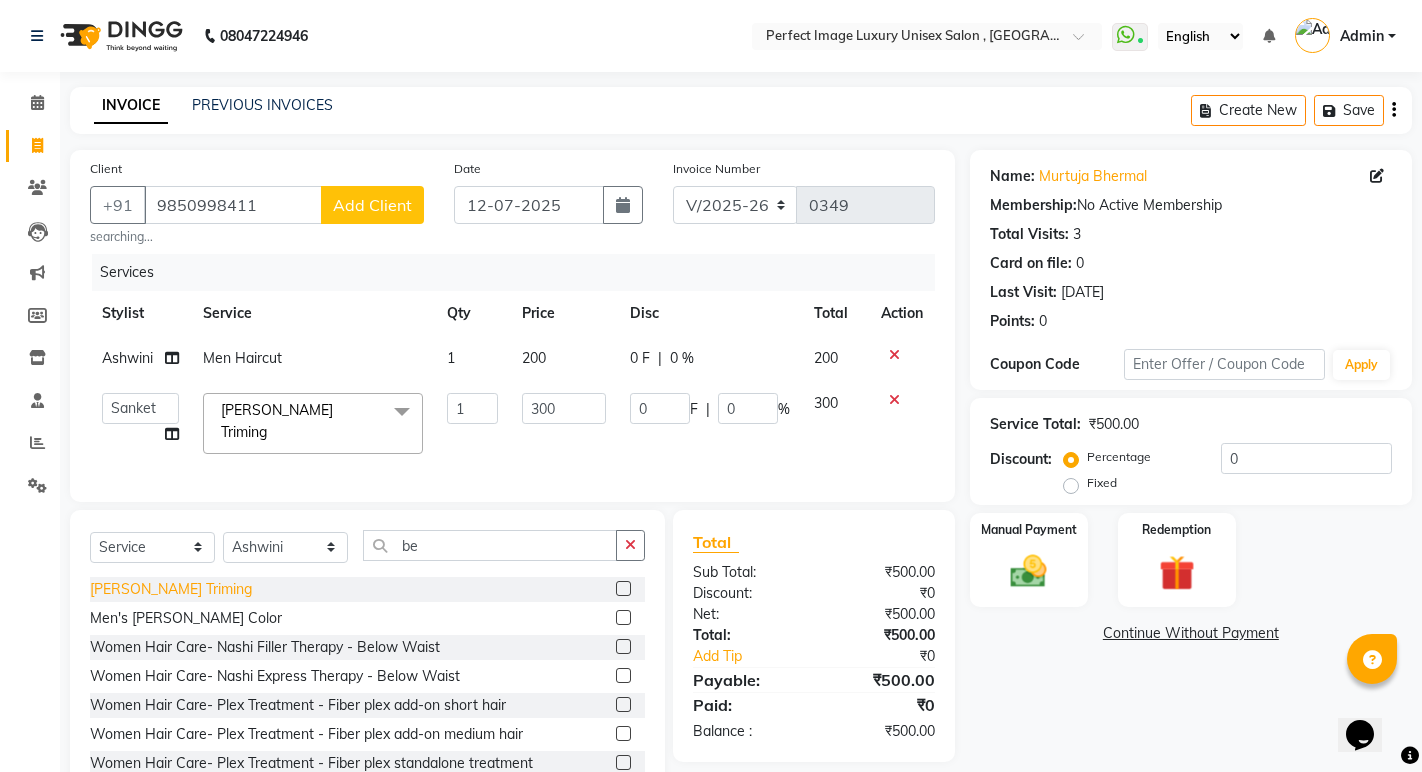 select on "33183" 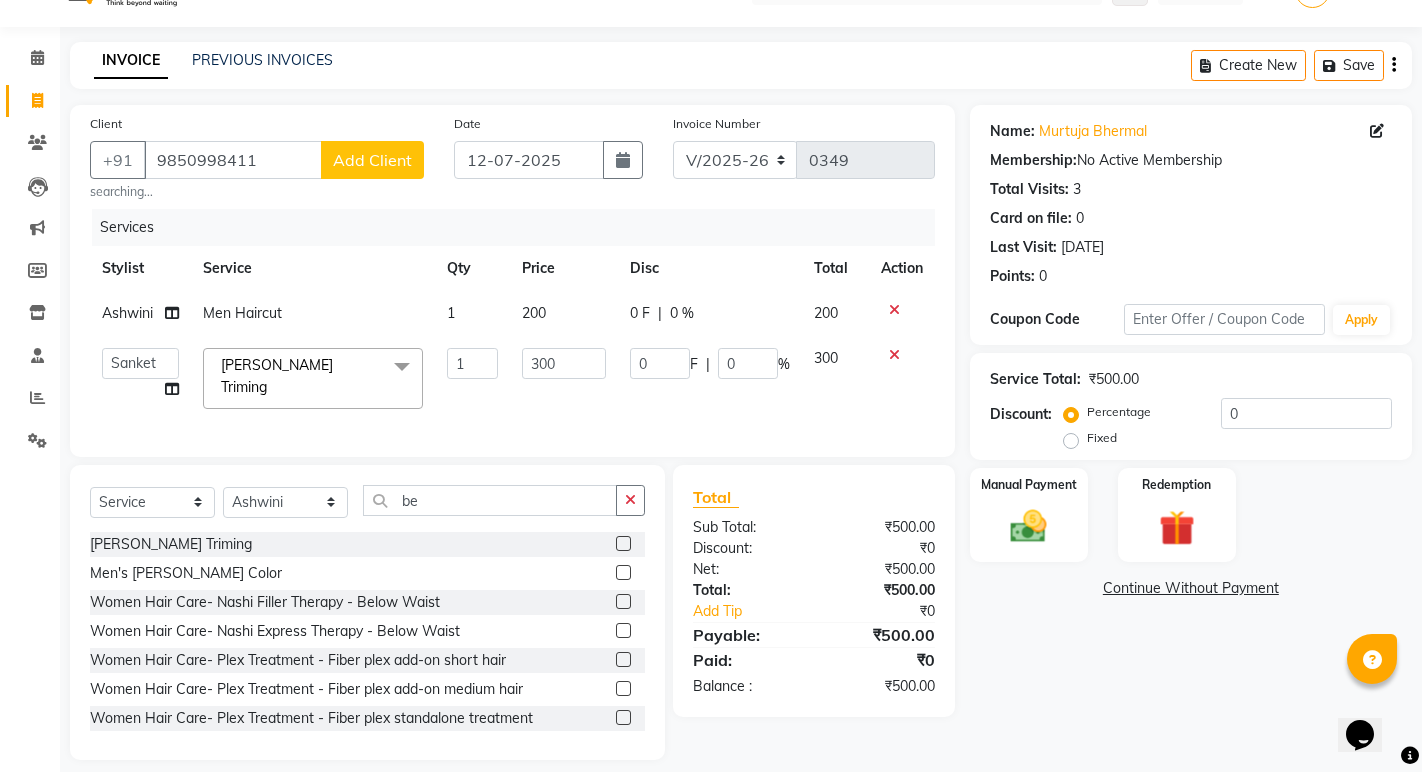 scroll, scrollTop: 69, scrollLeft: 0, axis: vertical 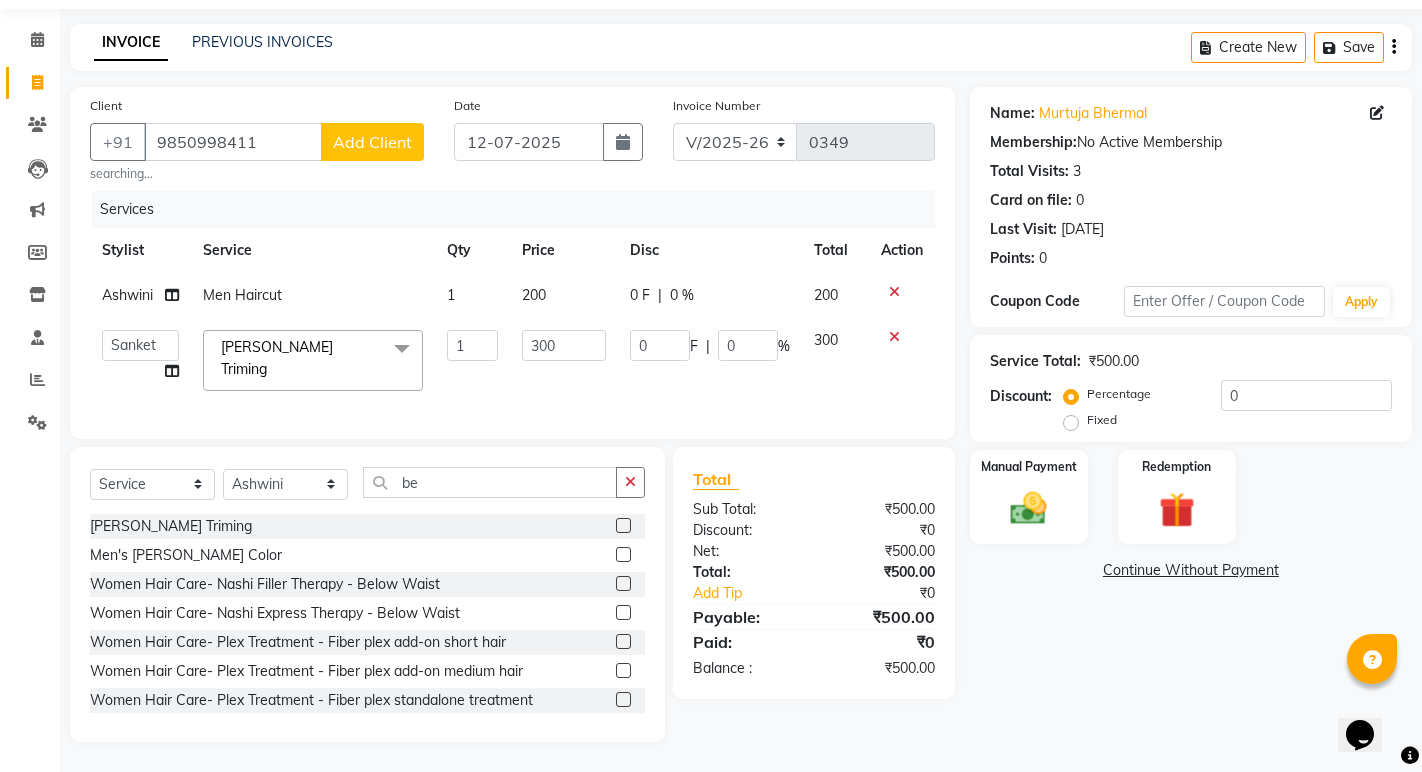 drag, startPoint x: 806, startPoint y: 341, endPoint x: 822, endPoint y: 335, distance: 17.088007 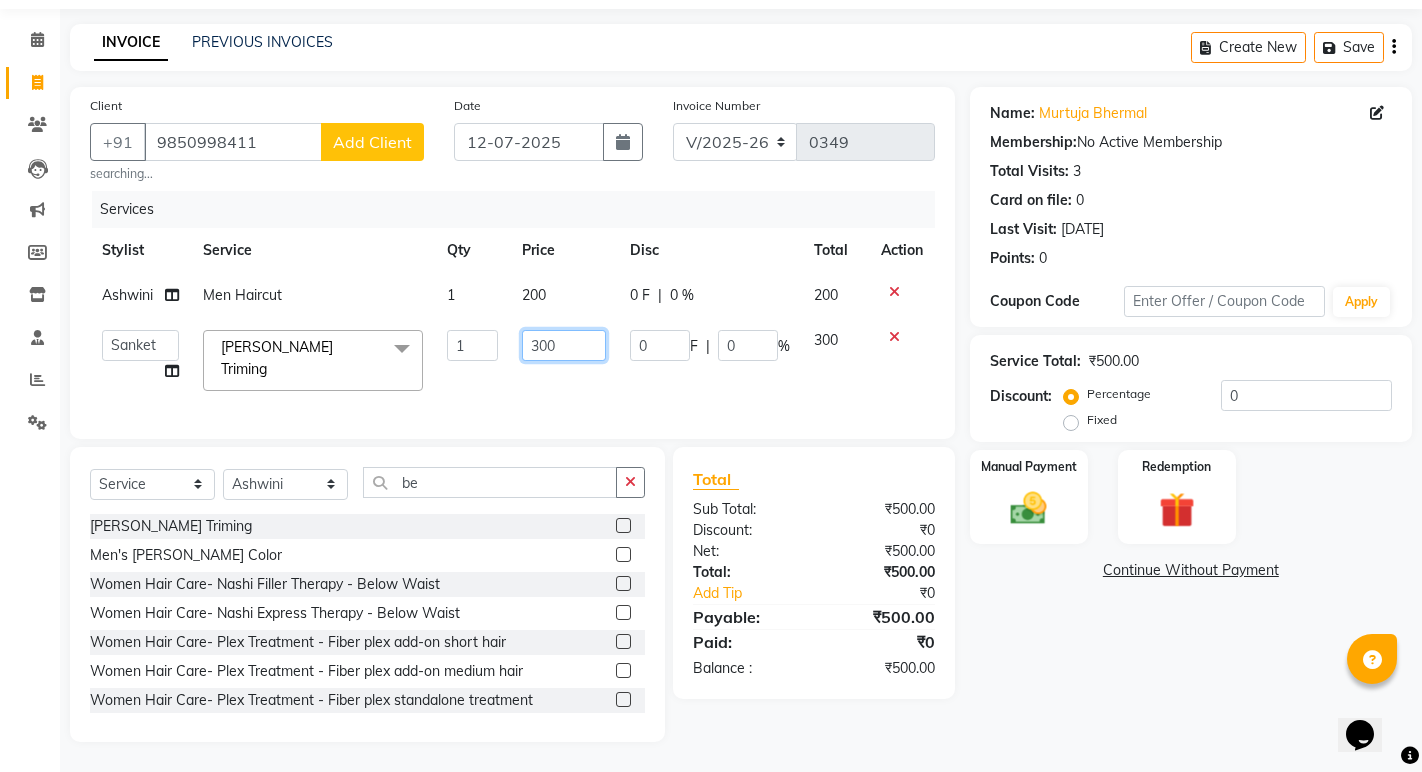 click on "300" 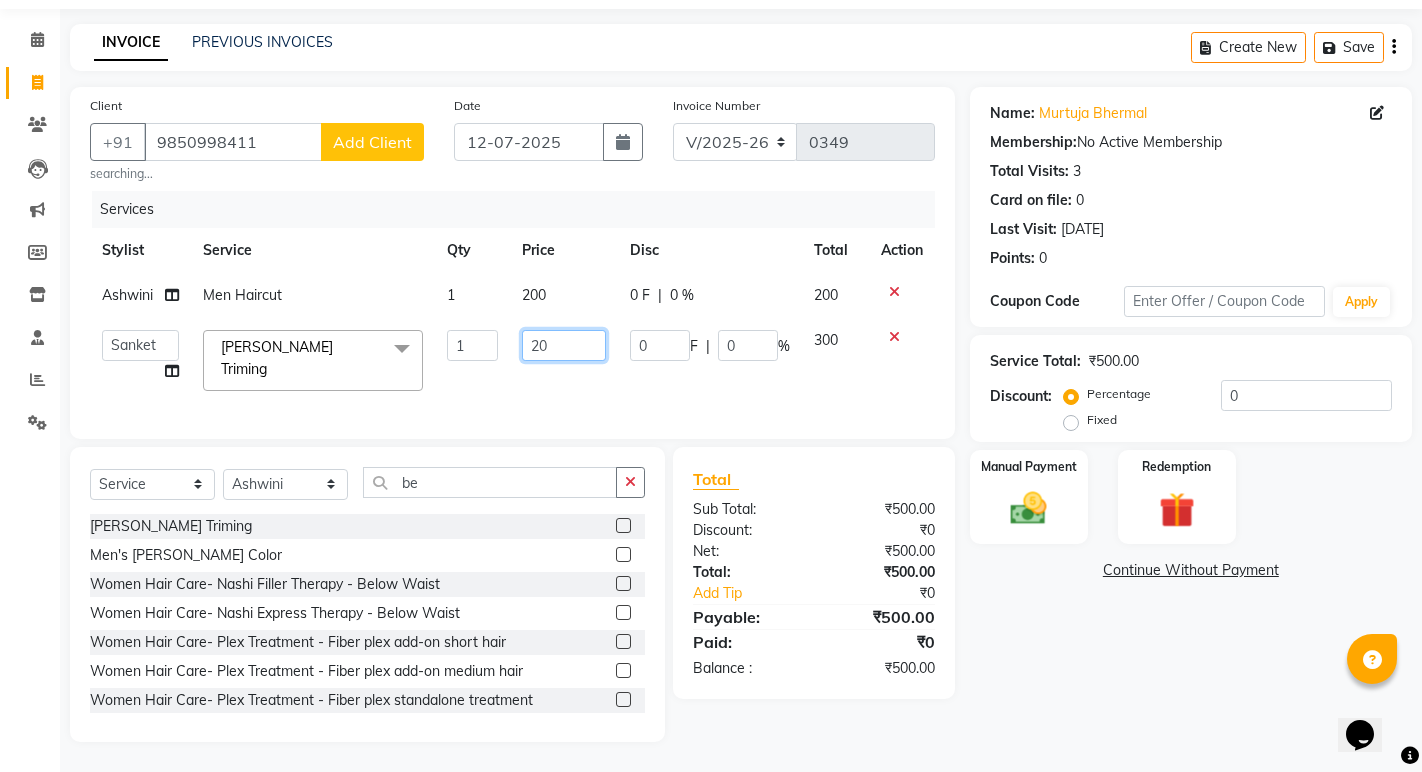 type on "200" 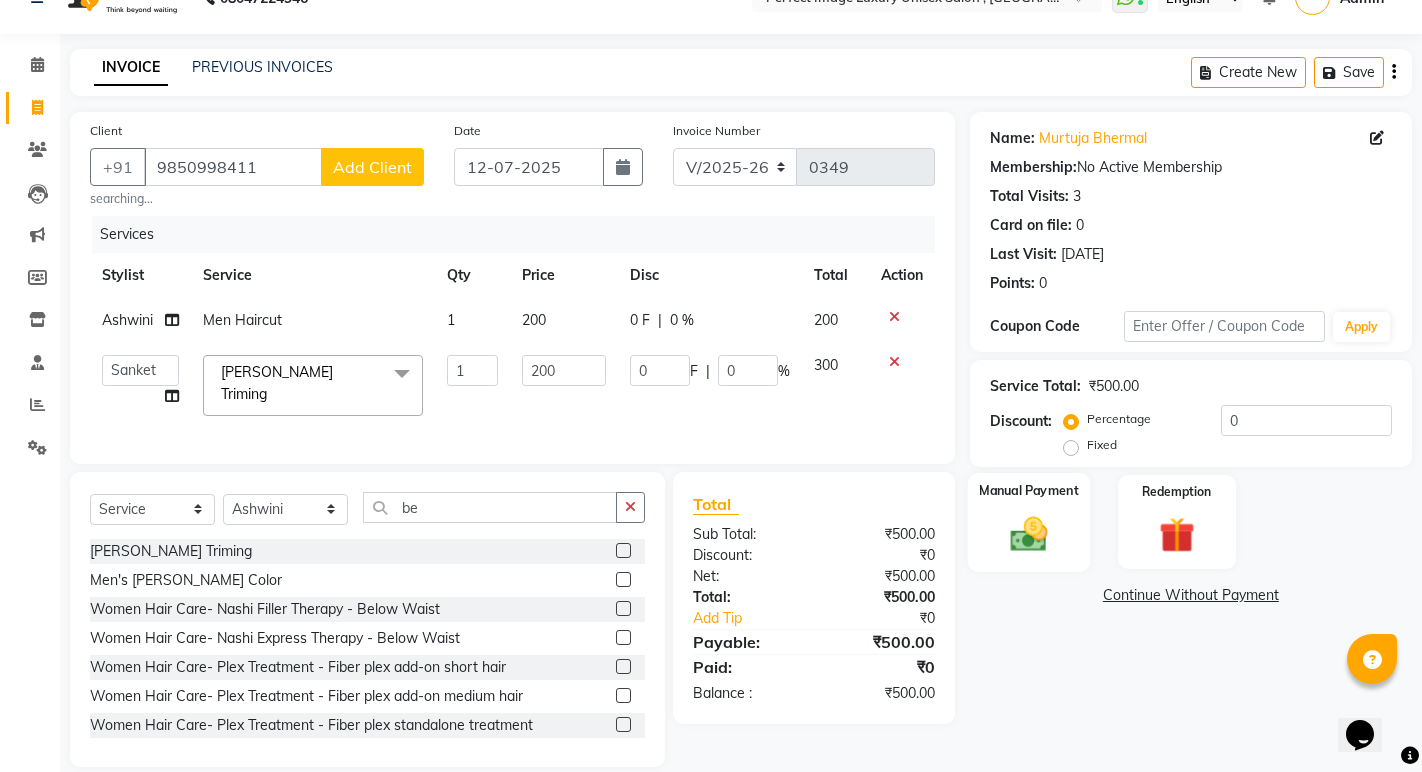 click on "Manual Payment" 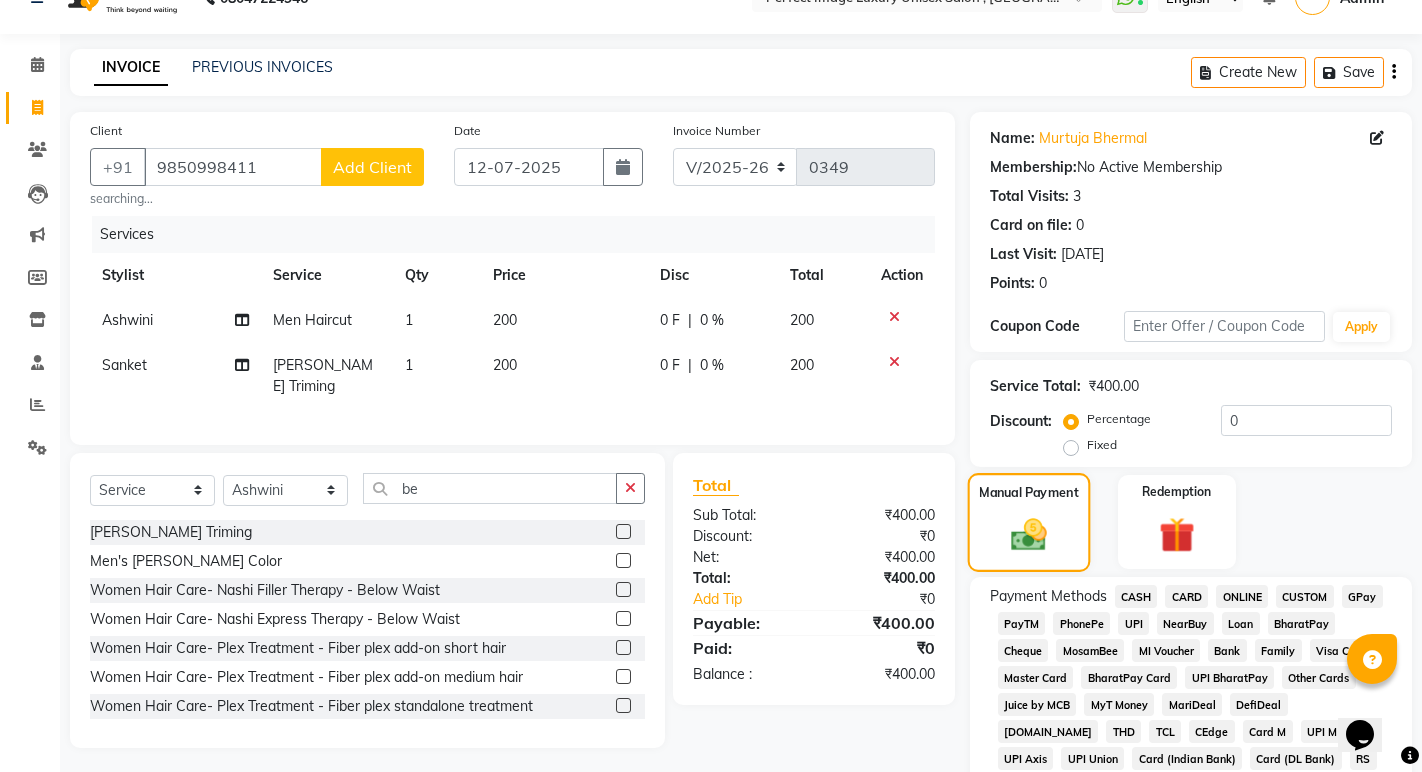 scroll, scrollTop: 69, scrollLeft: 0, axis: vertical 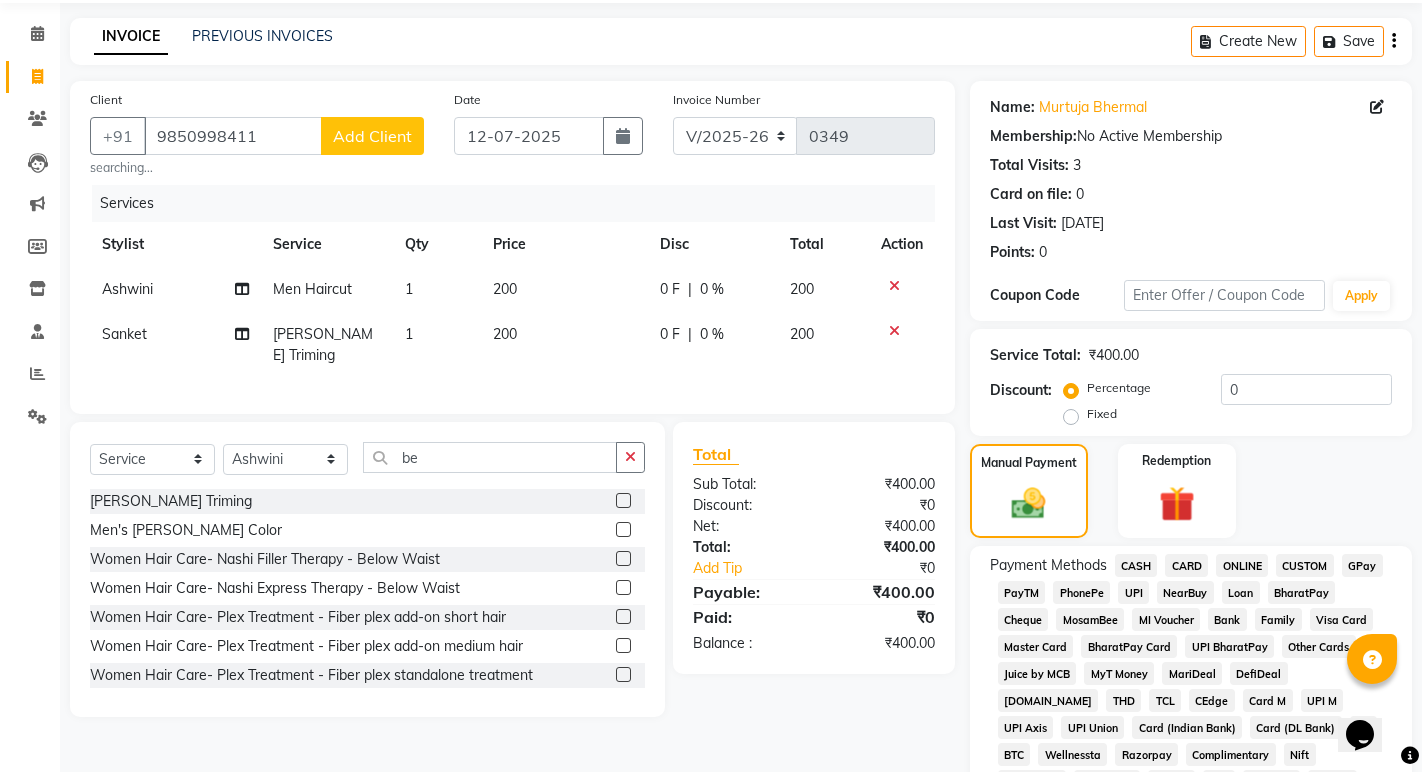 click on "UPI" 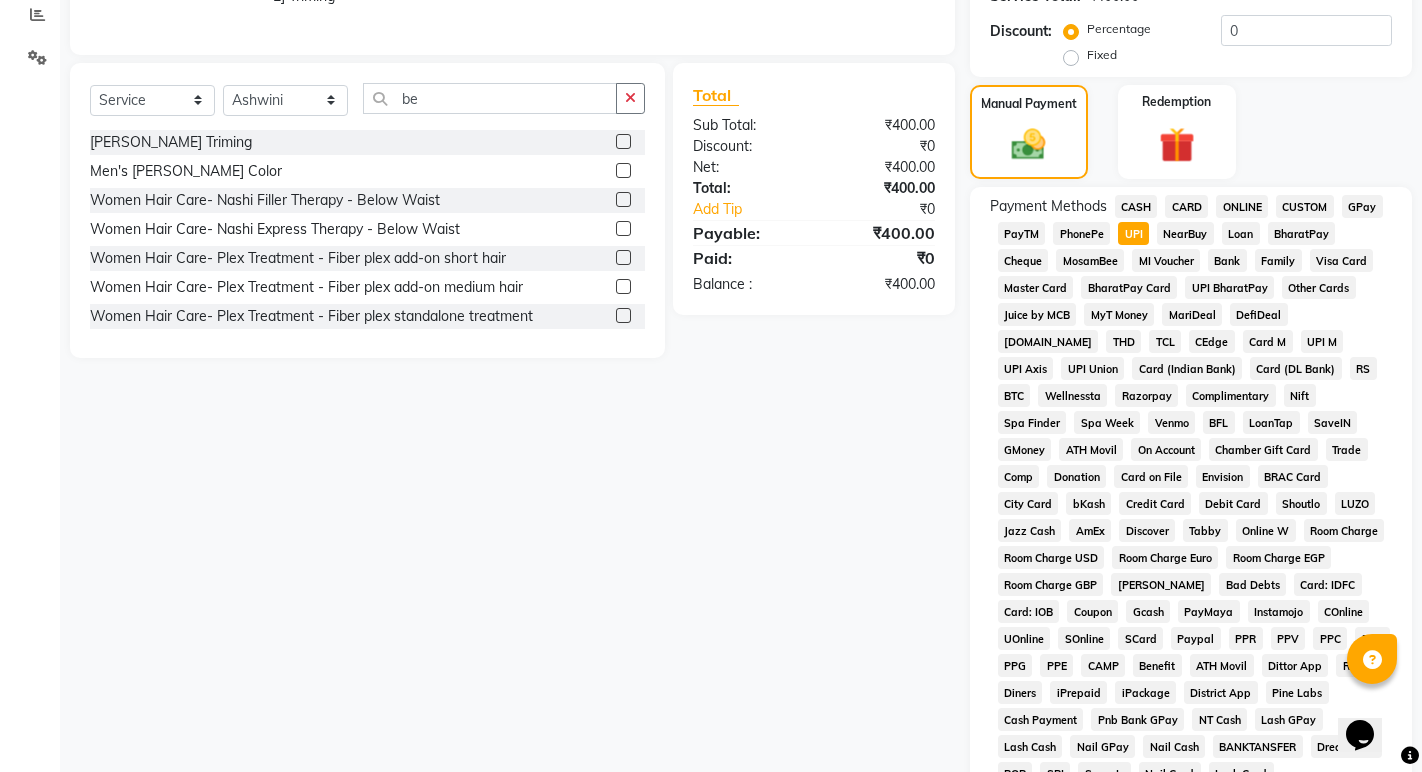 scroll, scrollTop: 669, scrollLeft: 0, axis: vertical 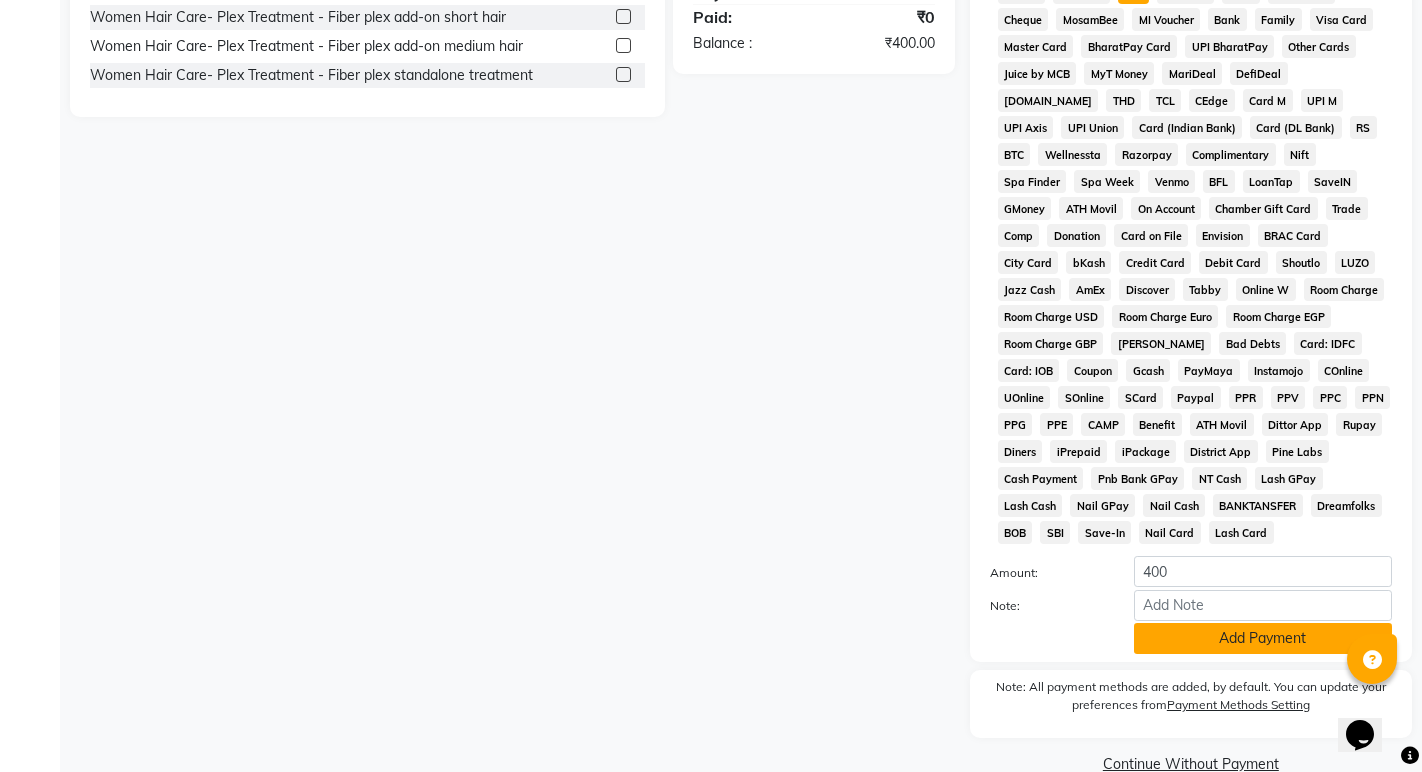 click on "Add Payment" 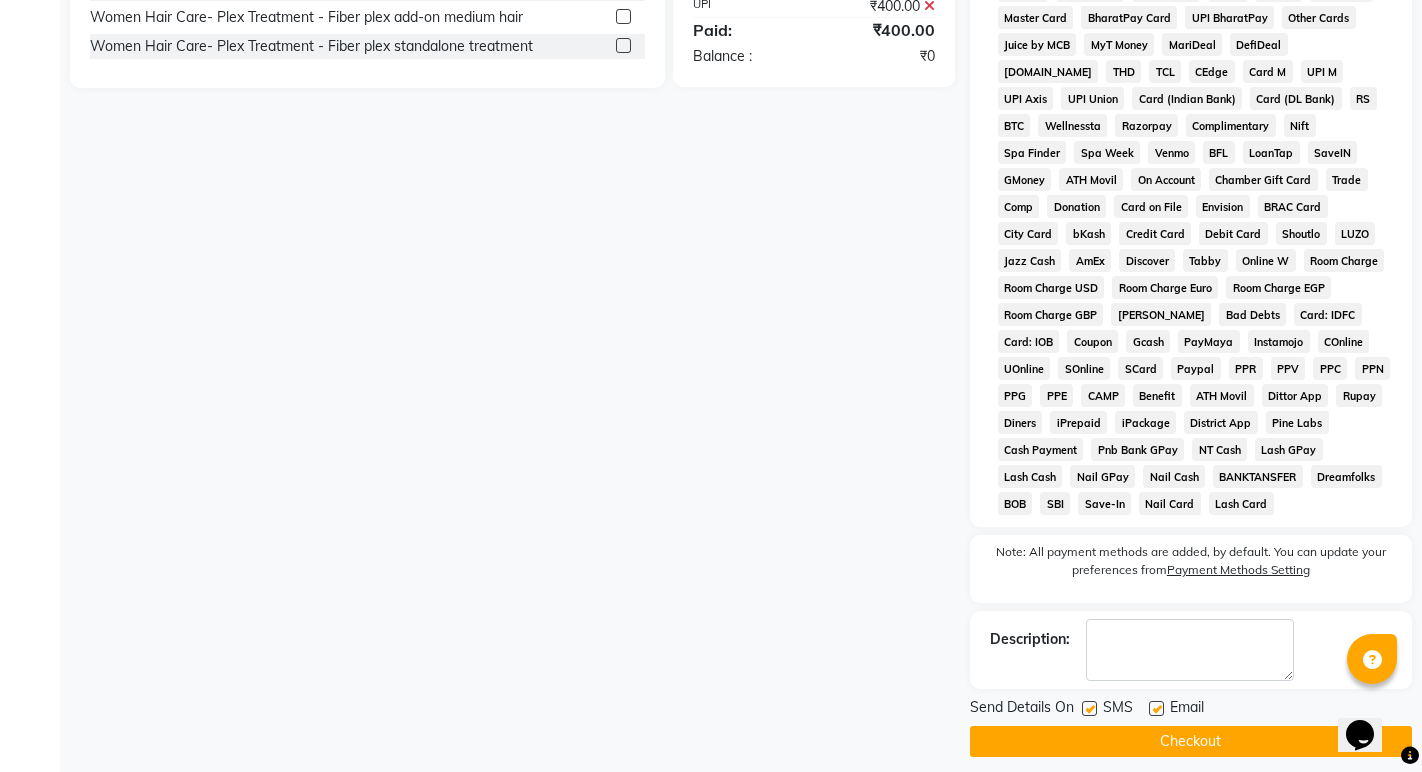 scroll, scrollTop: 713, scrollLeft: 0, axis: vertical 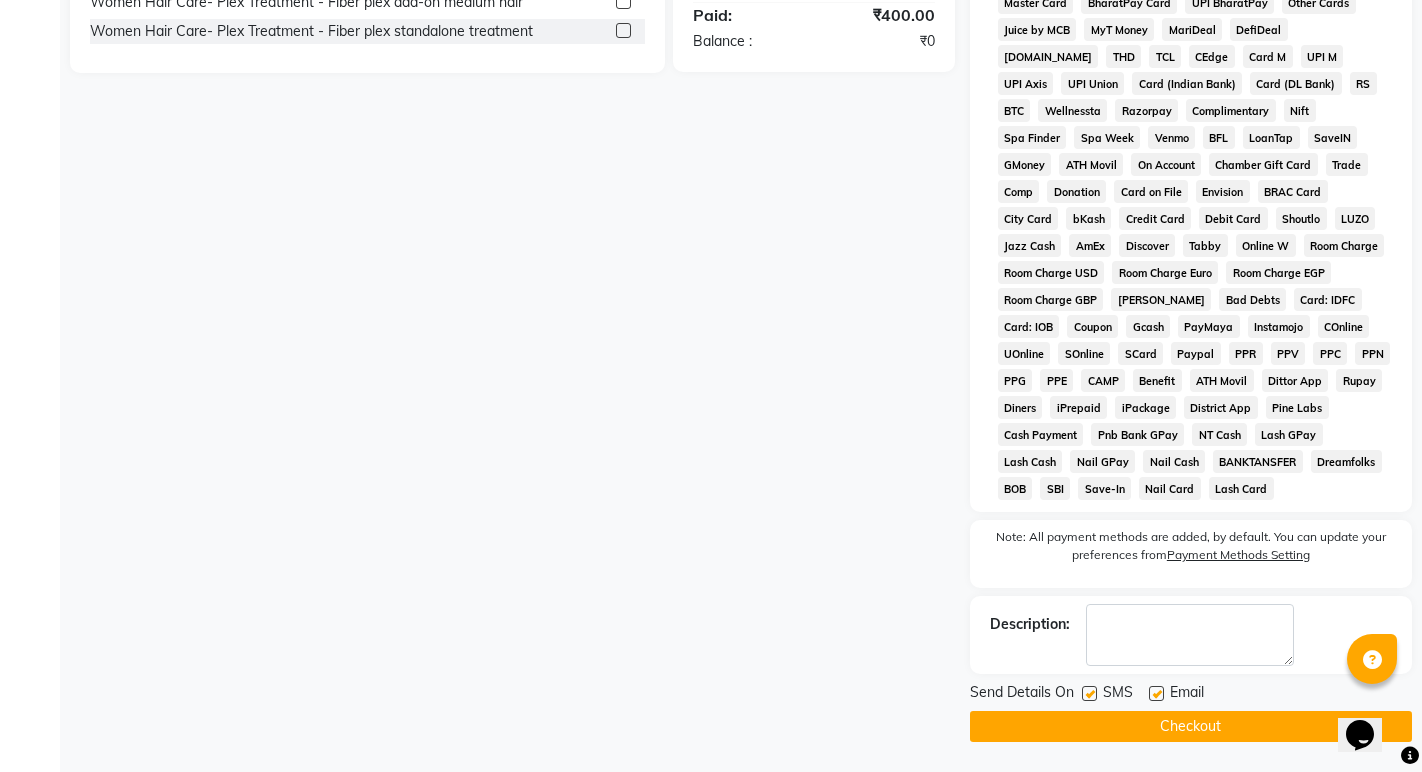 click on "Checkout" 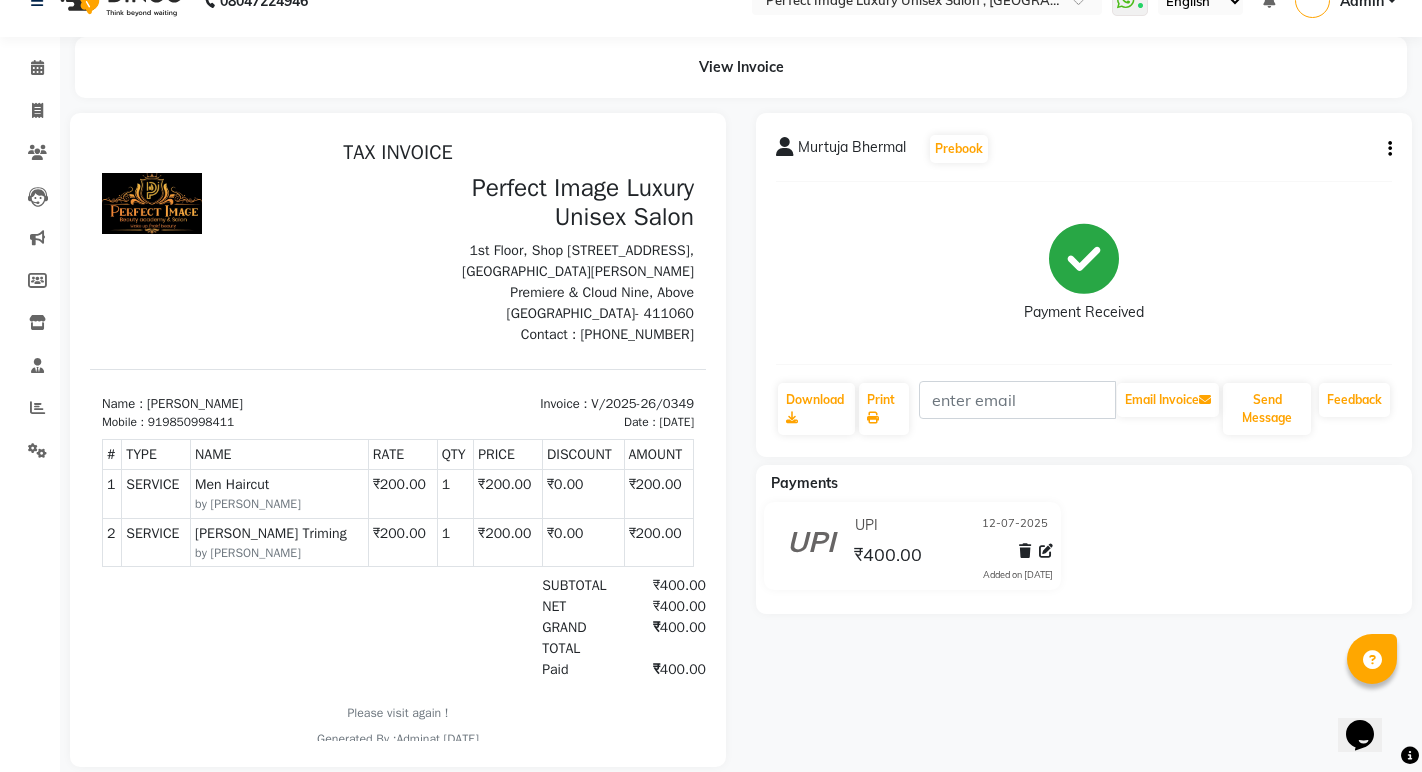 scroll, scrollTop: 75, scrollLeft: 0, axis: vertical 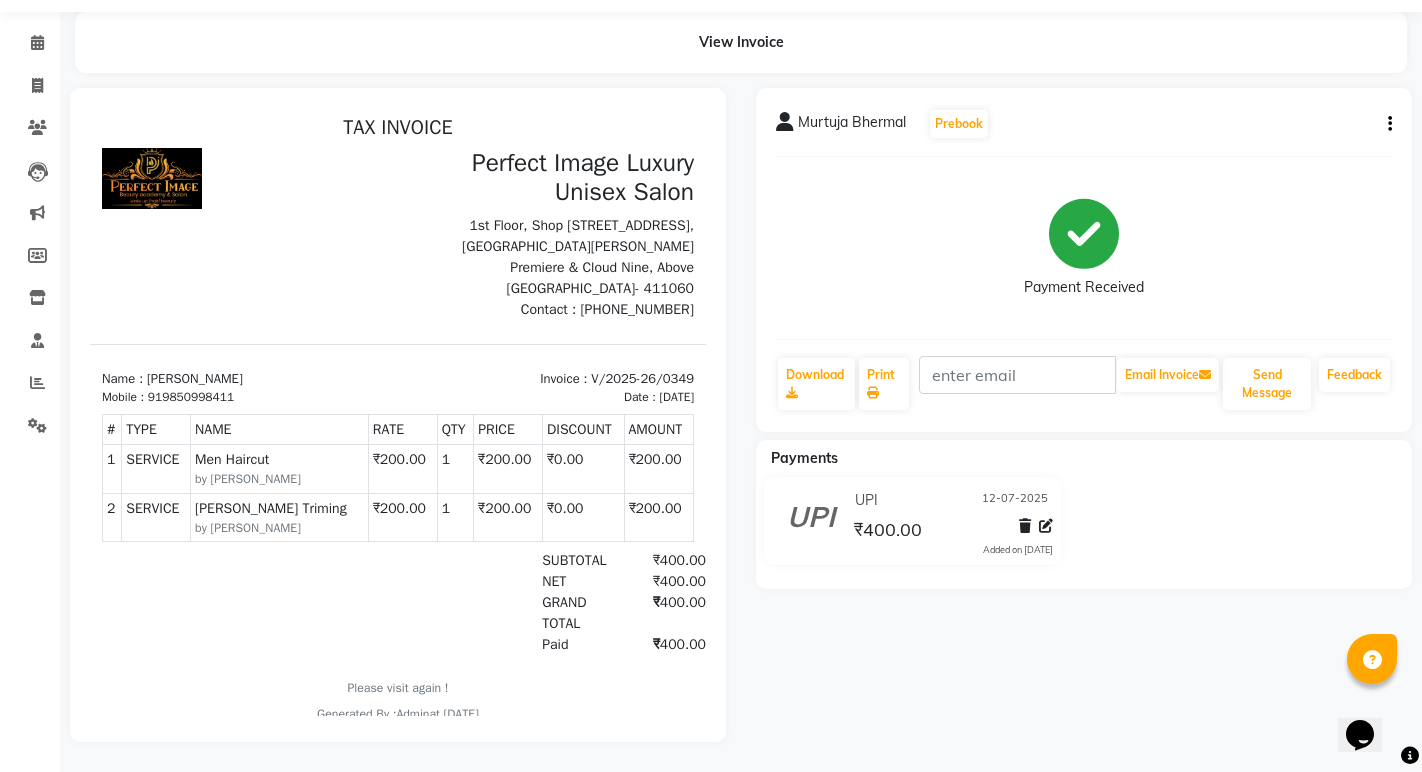 click on "Opens Chat This icon Opens the chat window." 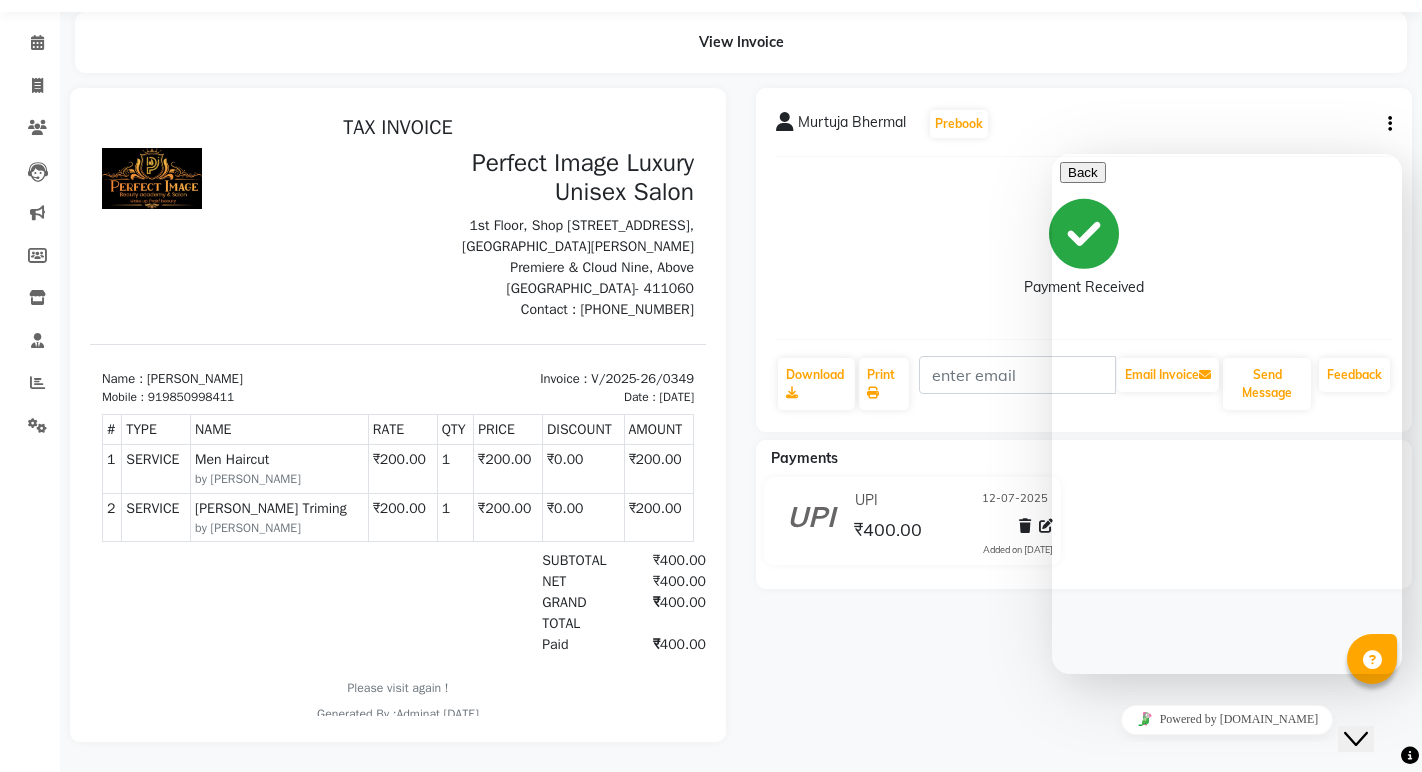 click on "Close Chat This icon closes the chat window." 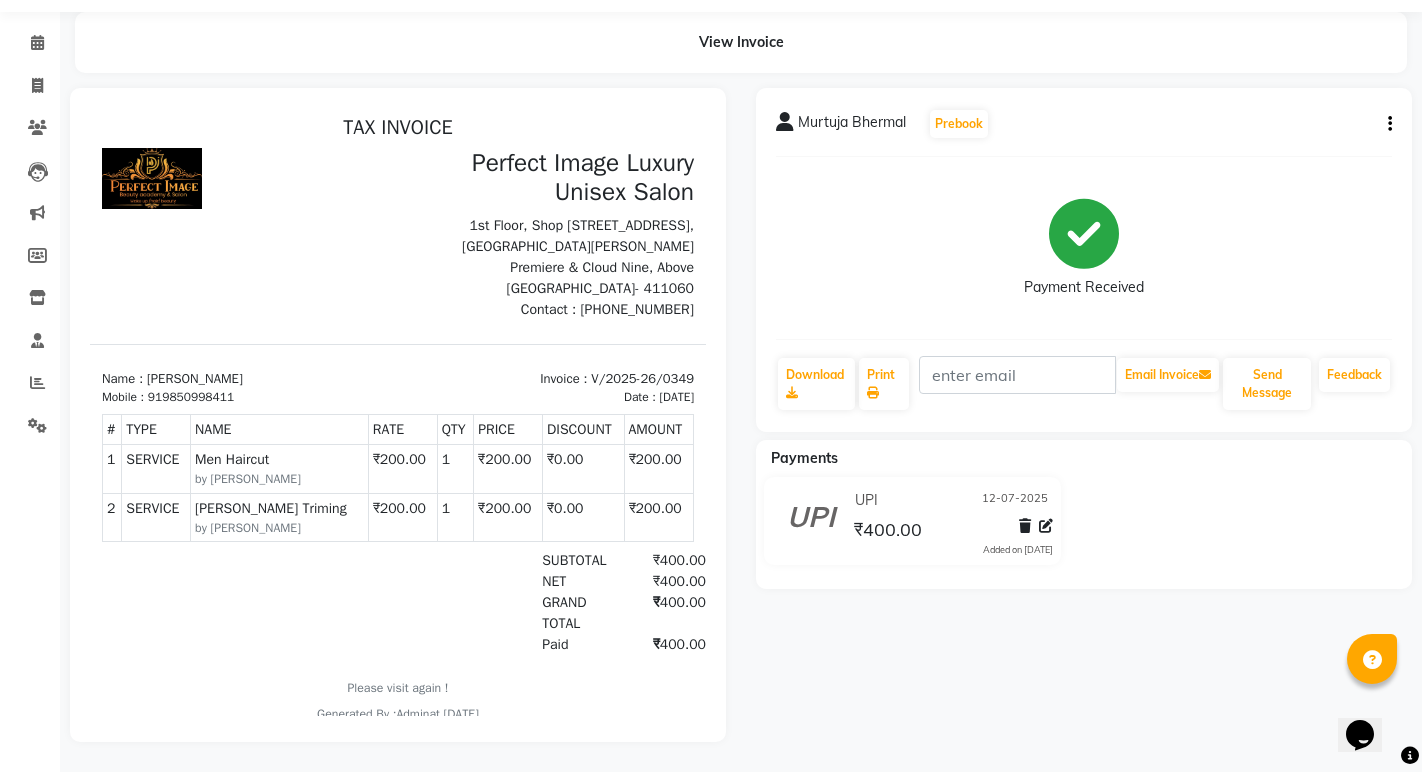 click on "Opens Chat This icon Opens the chat window." 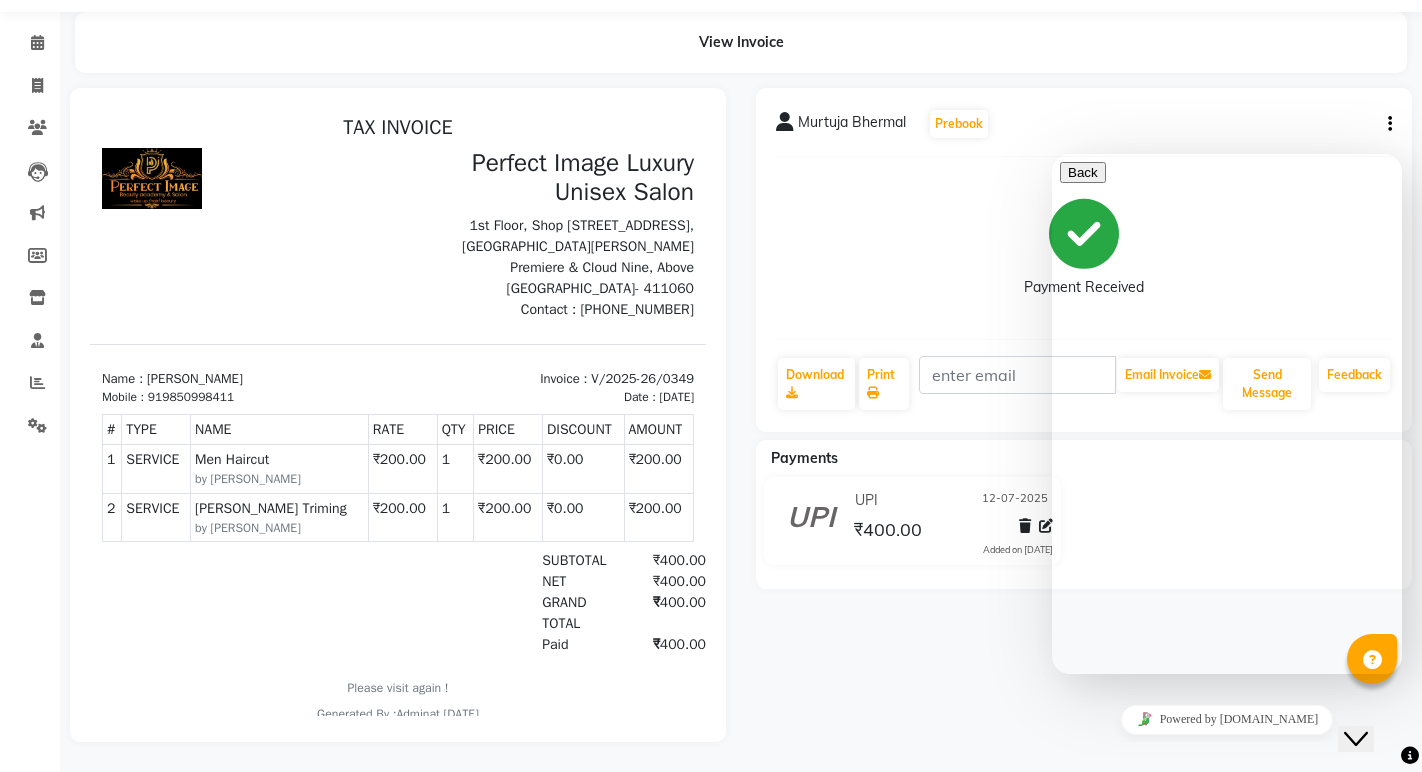 click on "Close Chat This icon closes the chat window." 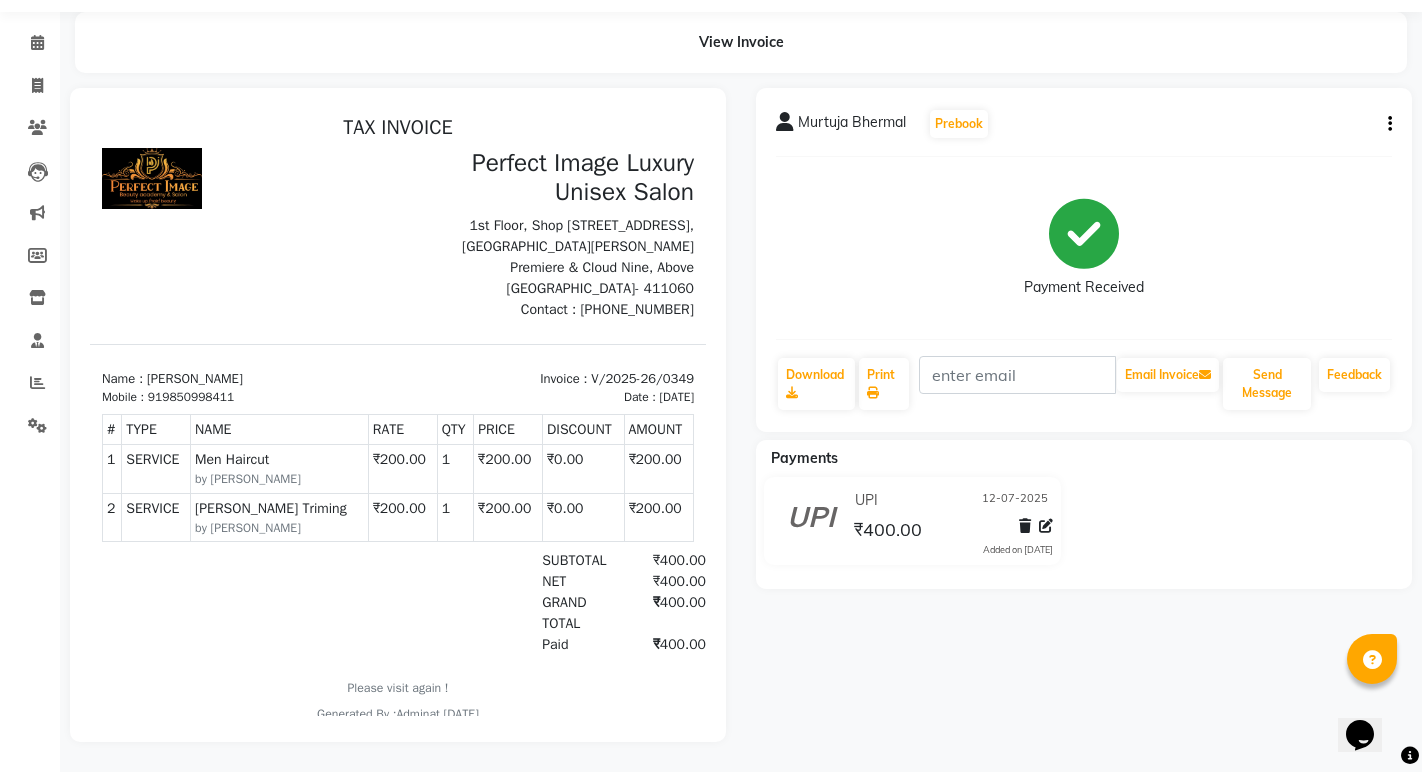 click on "Opens Chat This icon Opens the chat window." 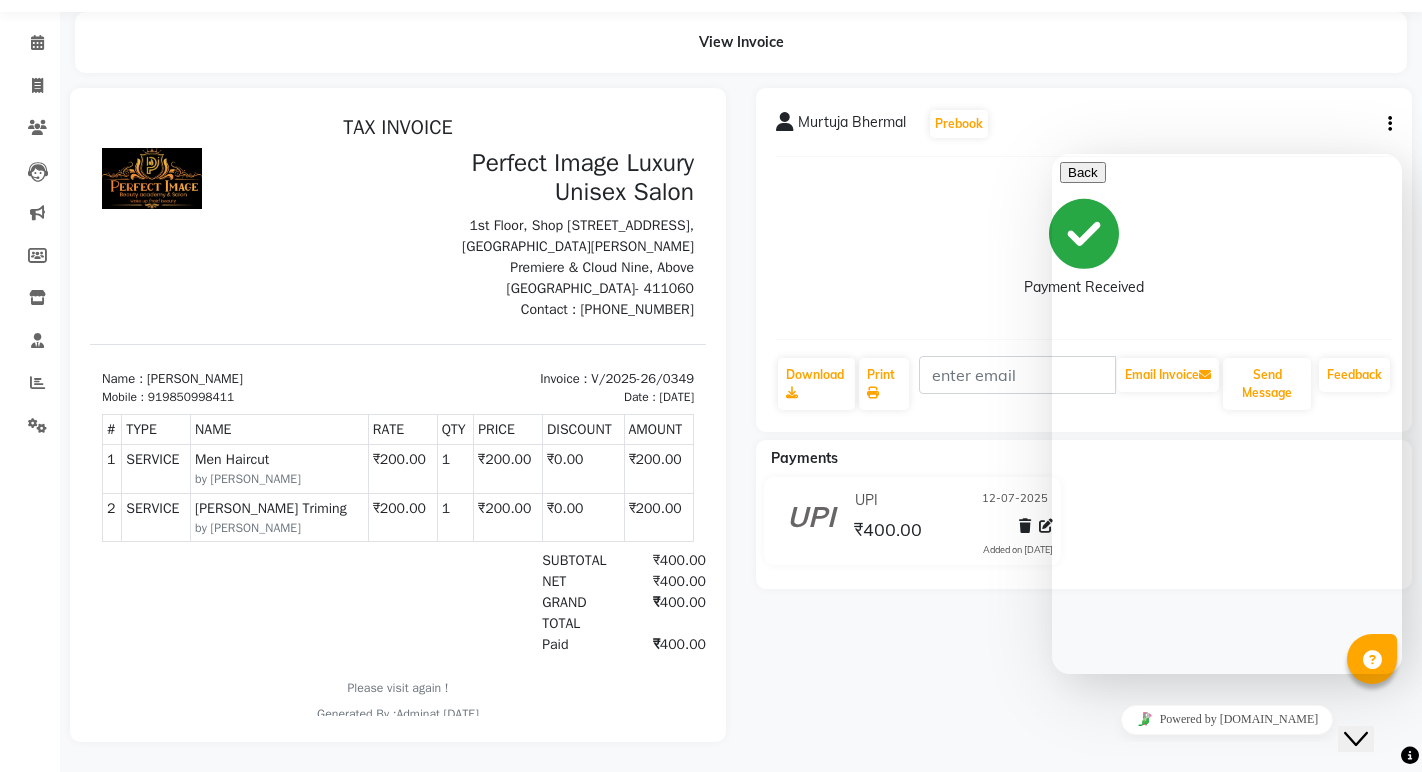 click on "Close Chat This icon closes the chat window." at bounding box center (1356, 739) 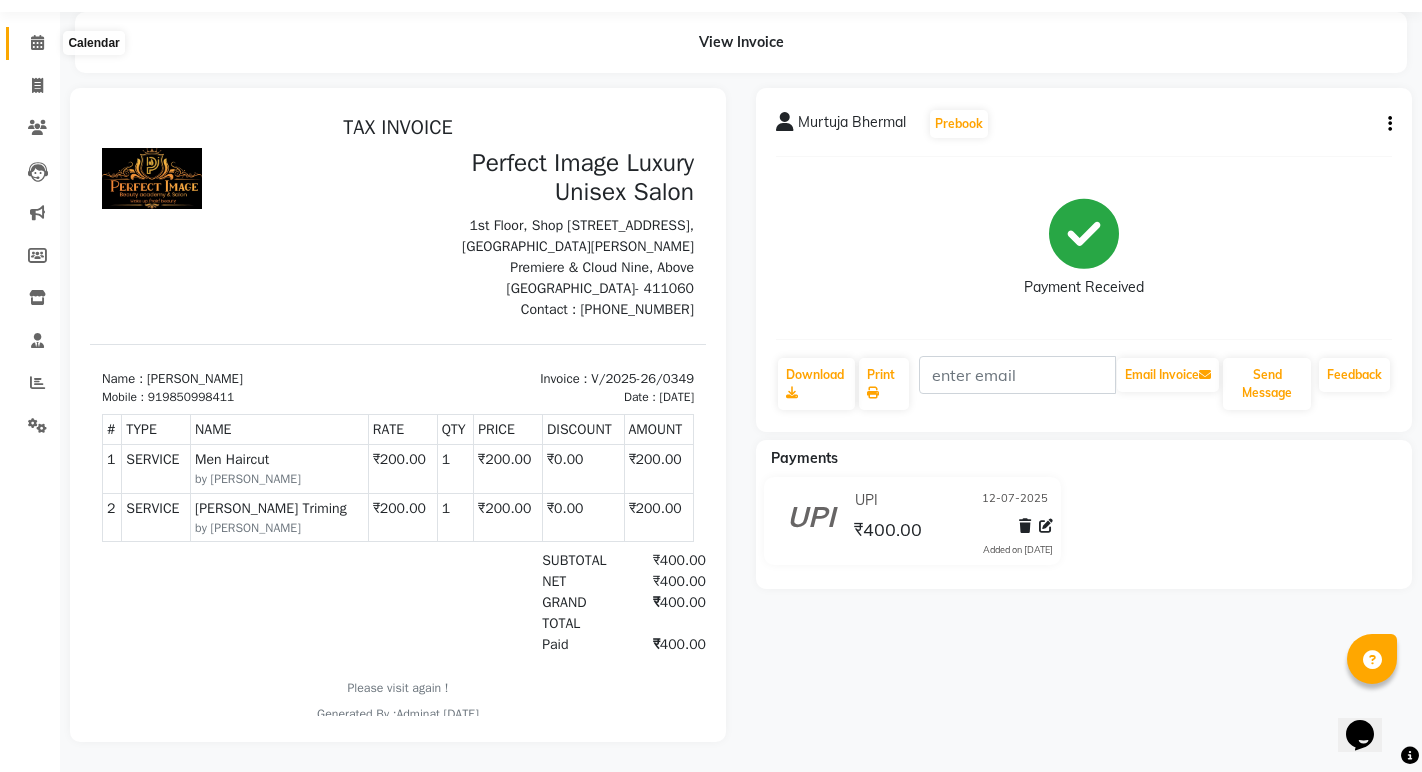 click 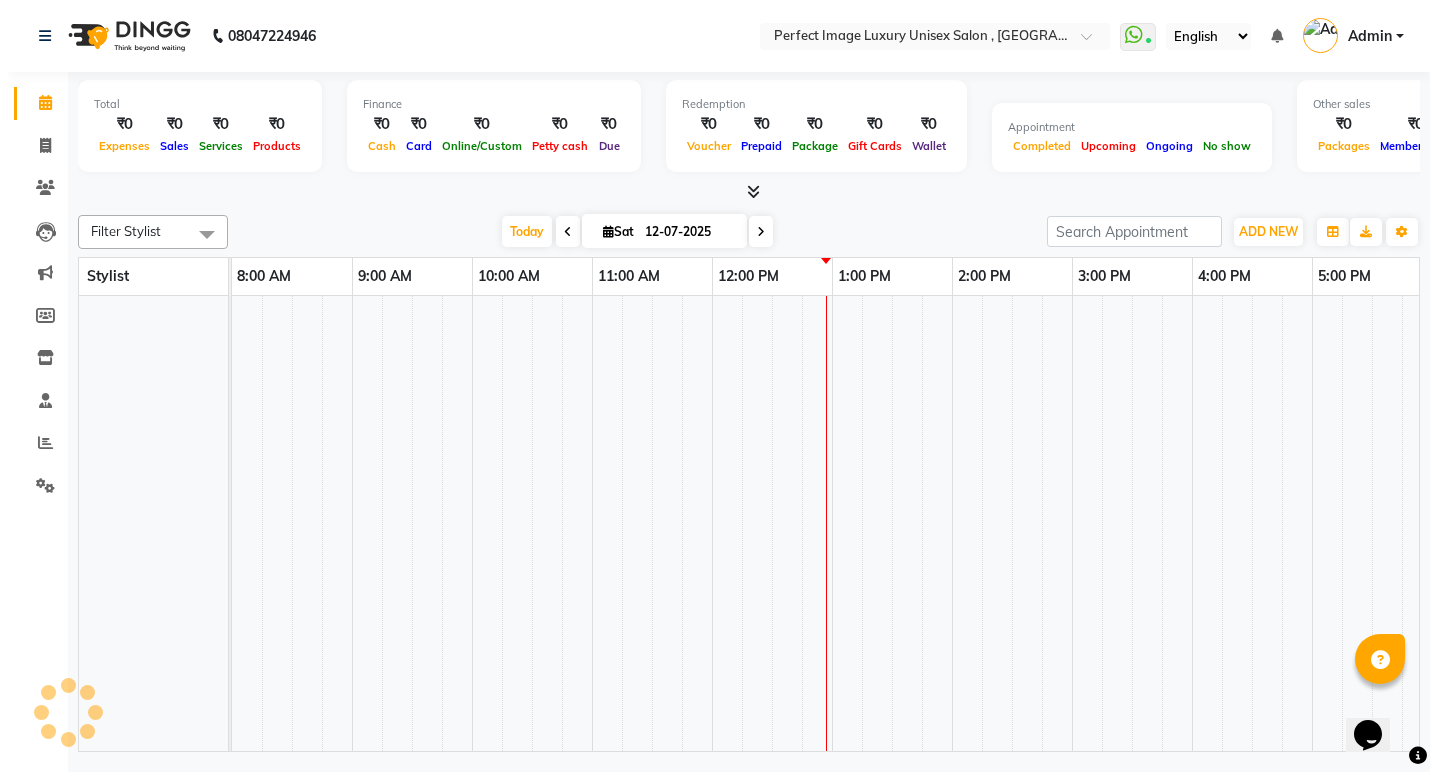 scroll, scrollTop: 0, scrollLeft: 0, axis: both 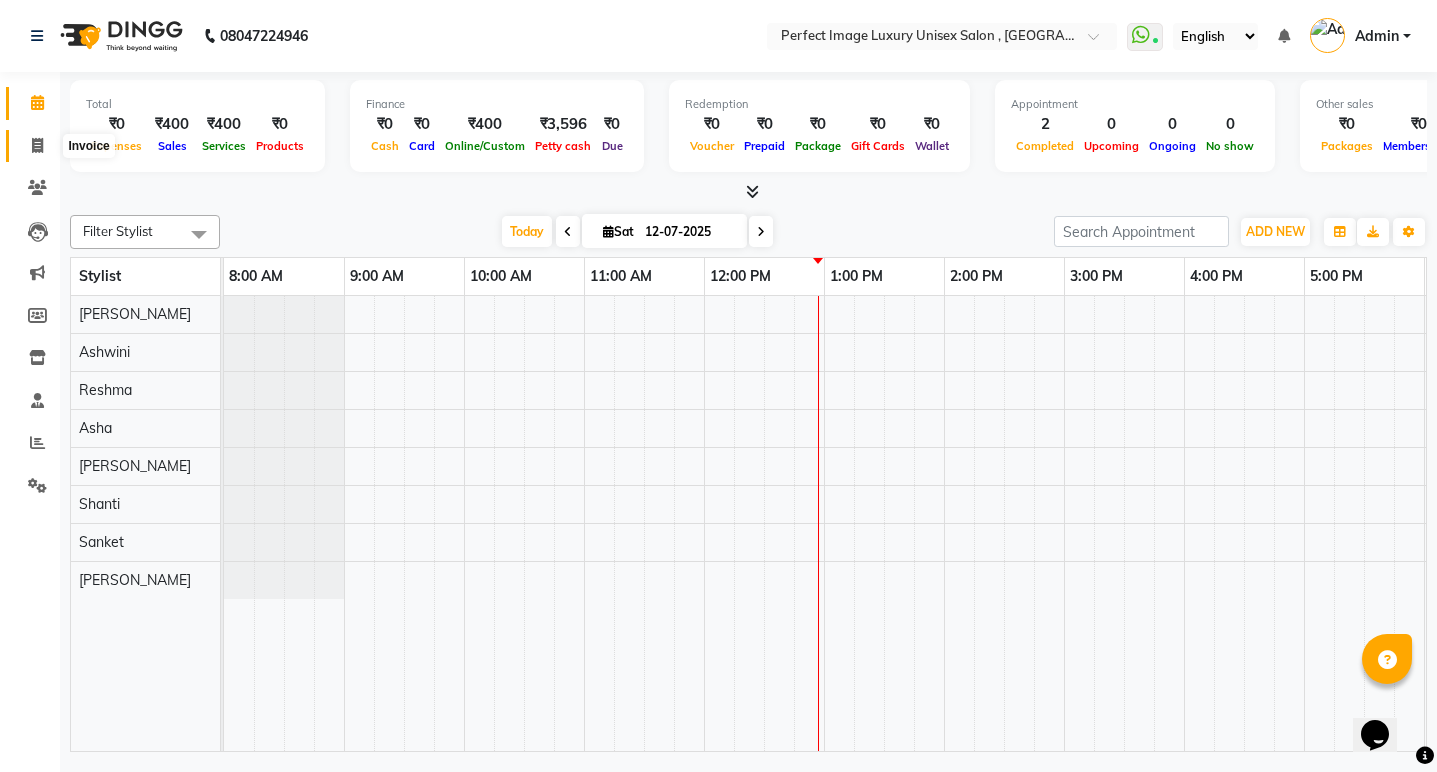 click 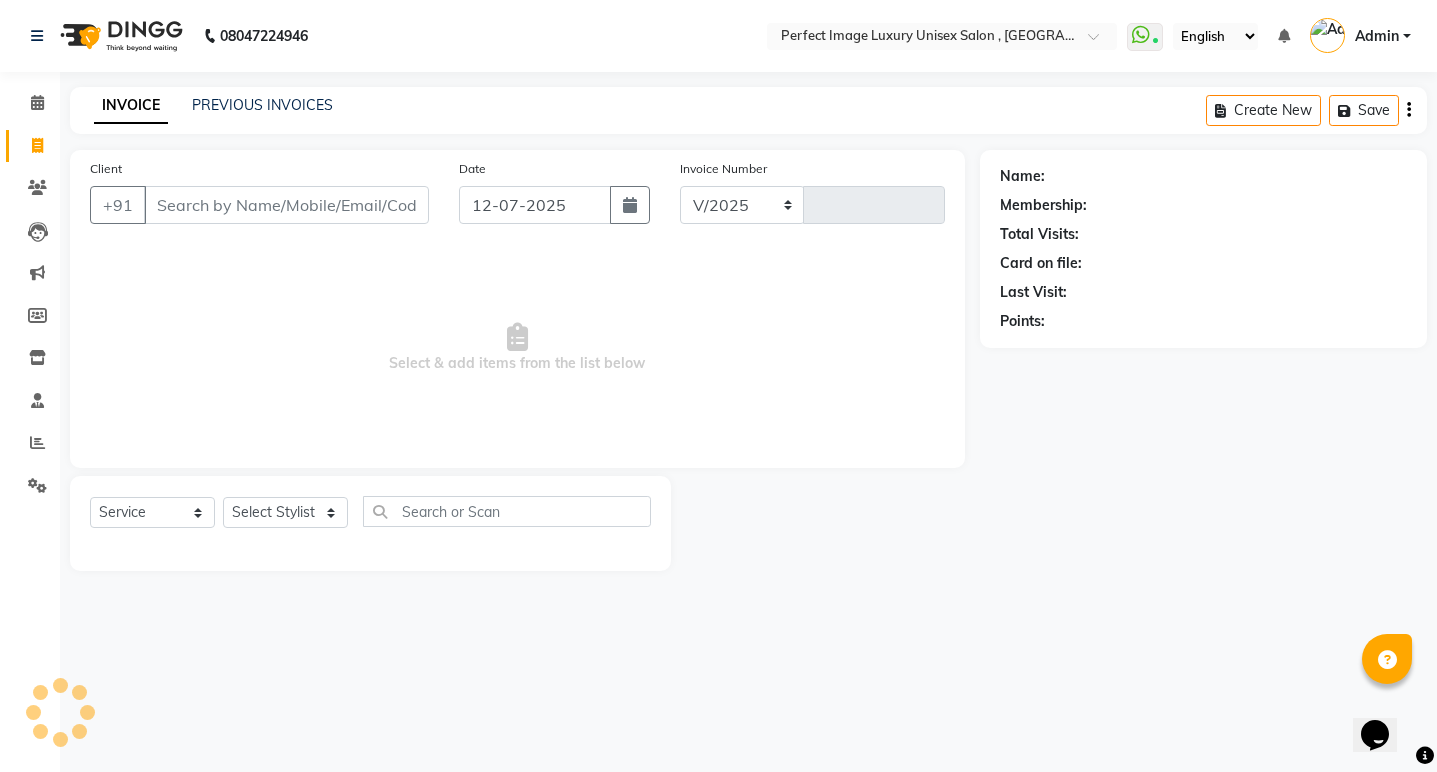 select on "5078" 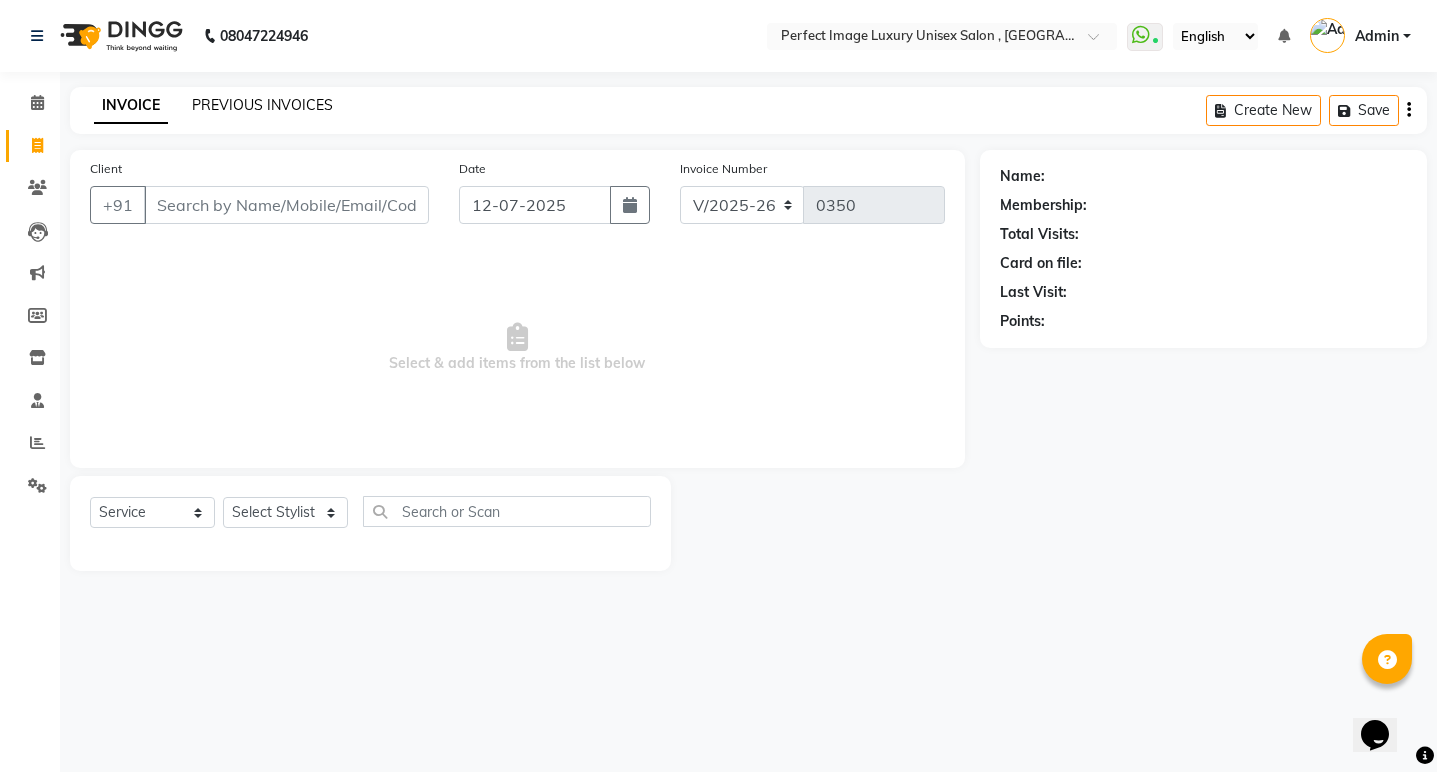 click on "PREVIOUS INVOICES" 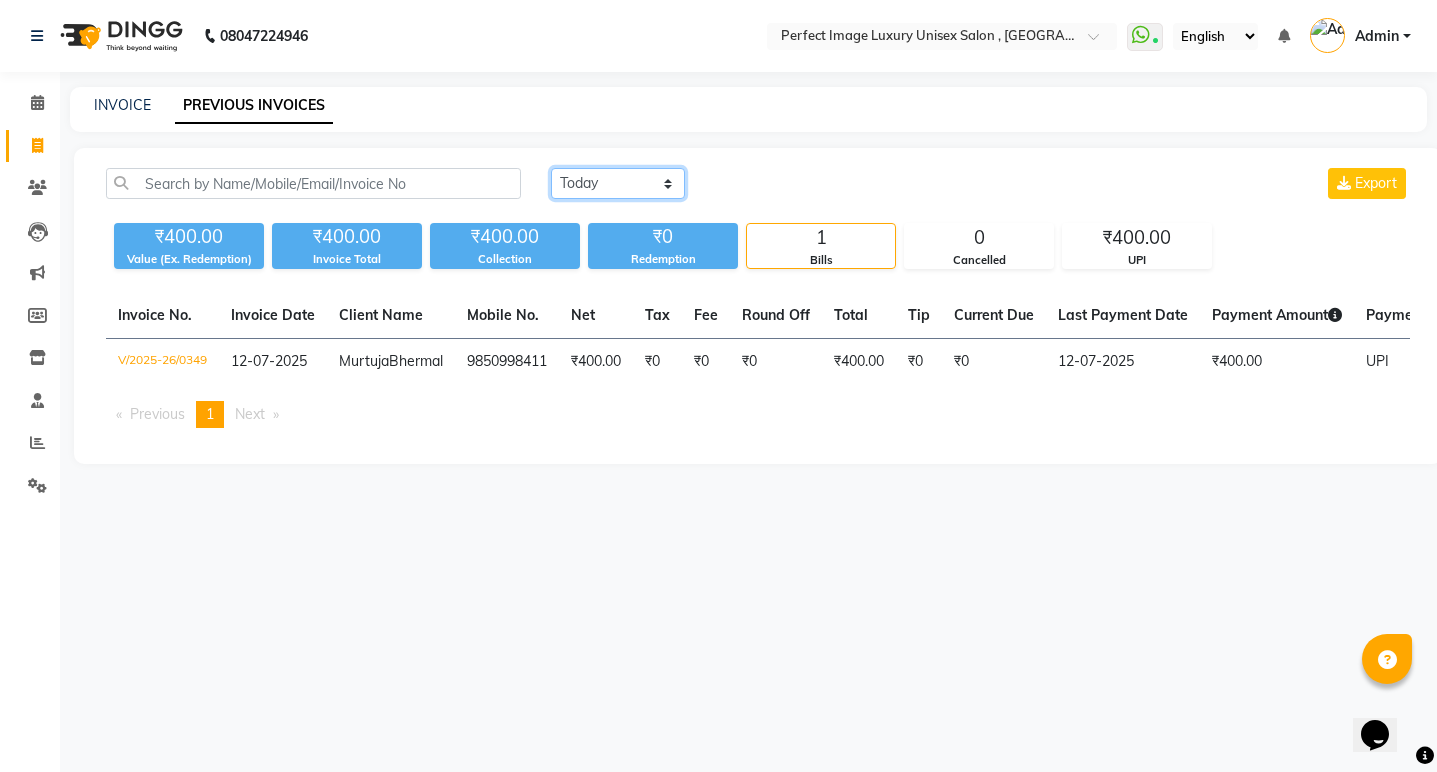 click on "[DATE] [DATE] Custom Range" 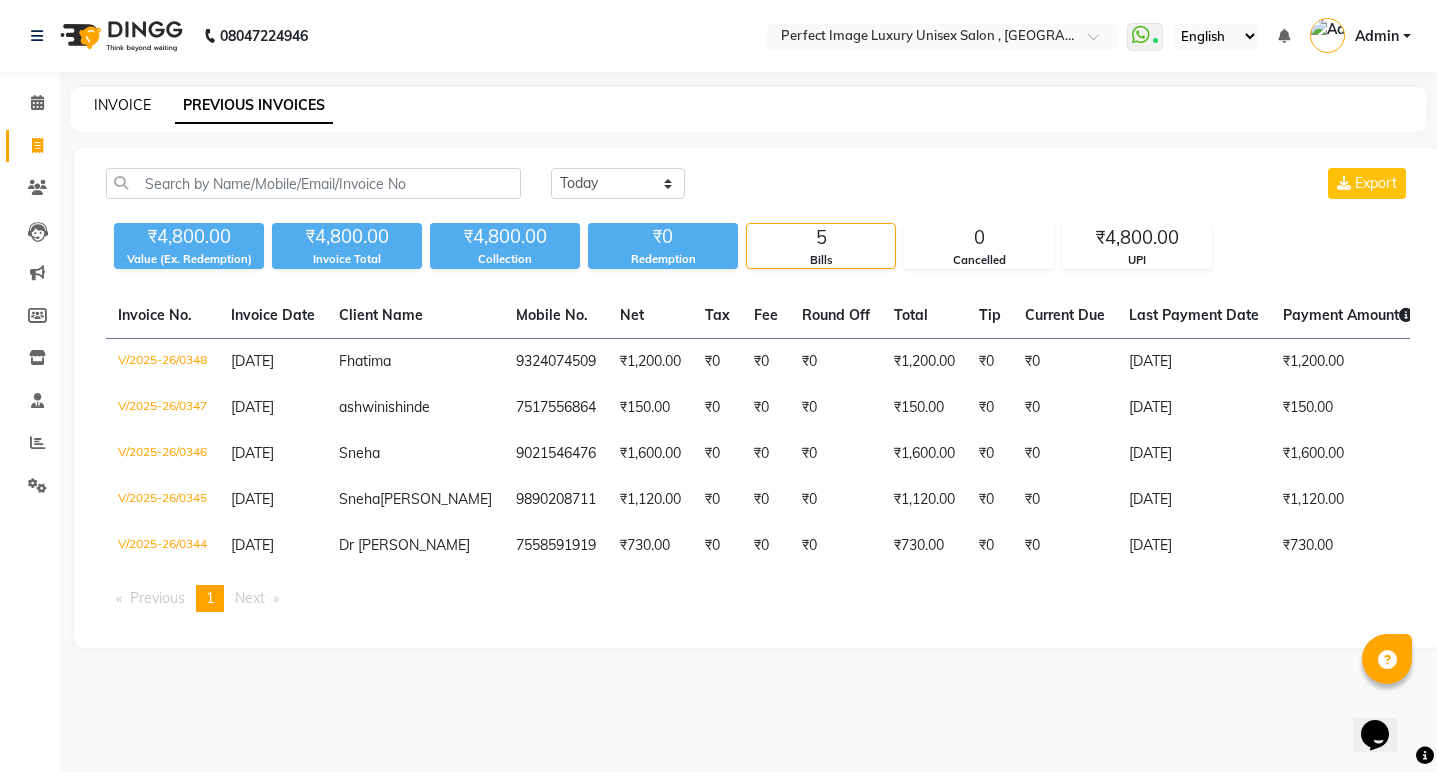 click on "INVOICE" 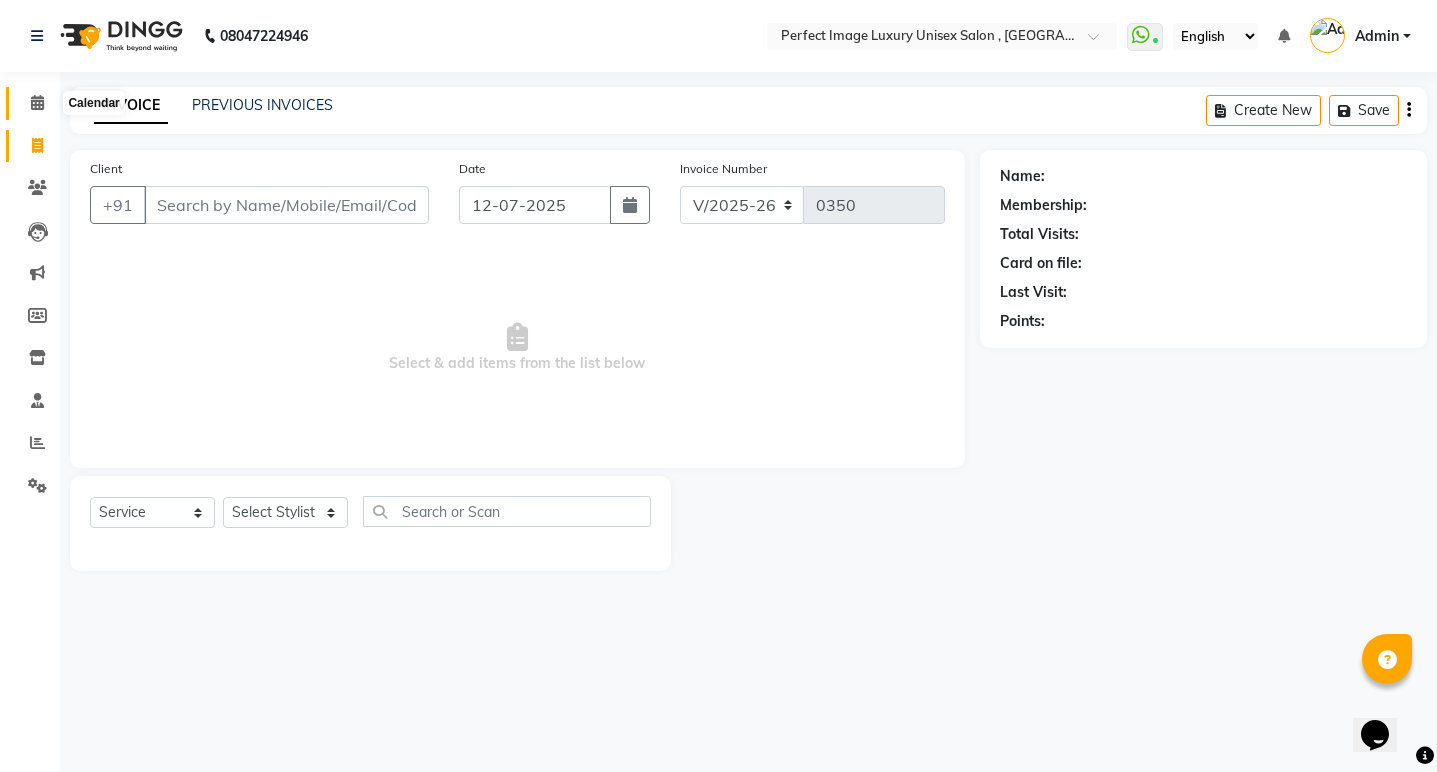 click 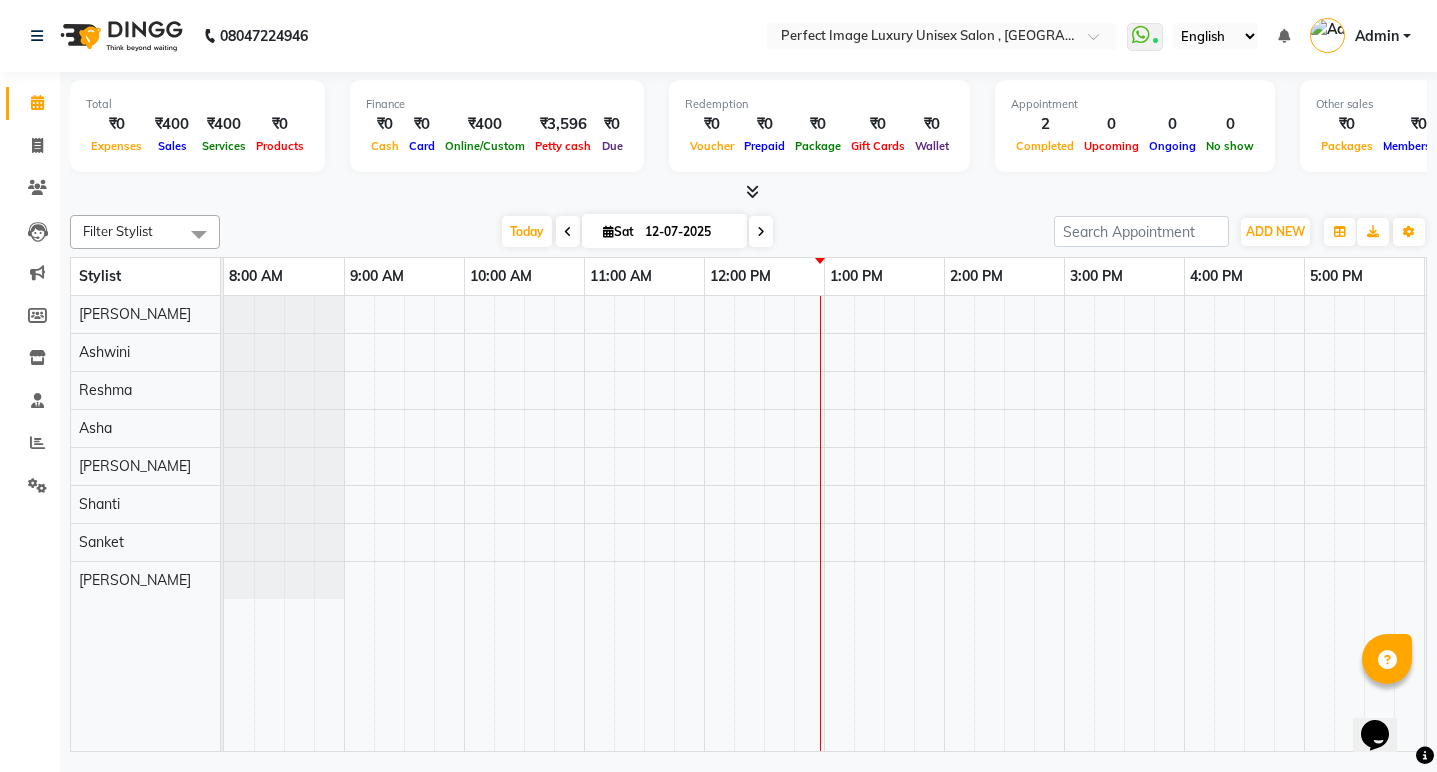 scroll, scrollTop: 0, scrollLeft: 478, axis: horizontal 